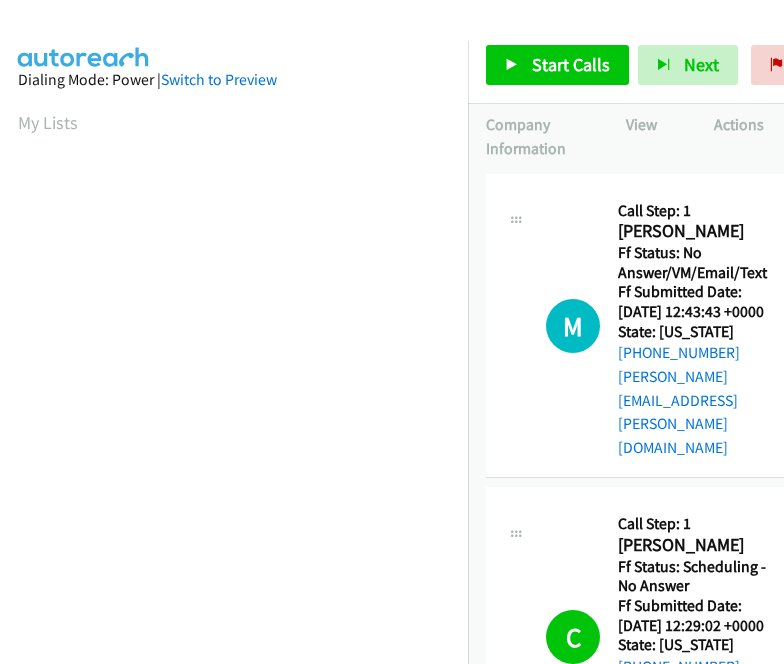 scroll, scrollTop: 0, scrollLeft: 0, axis: both 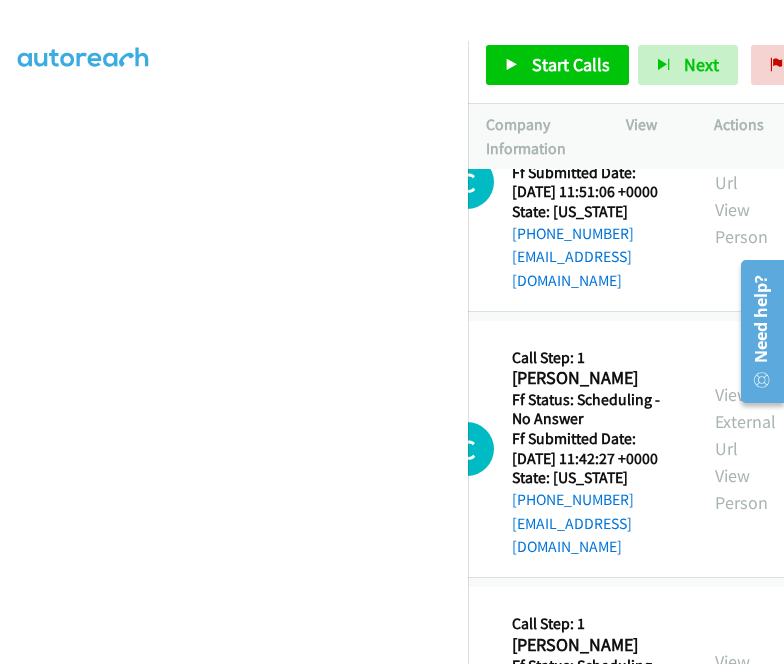 click on "View External Url" at bounding box center [745, 688] 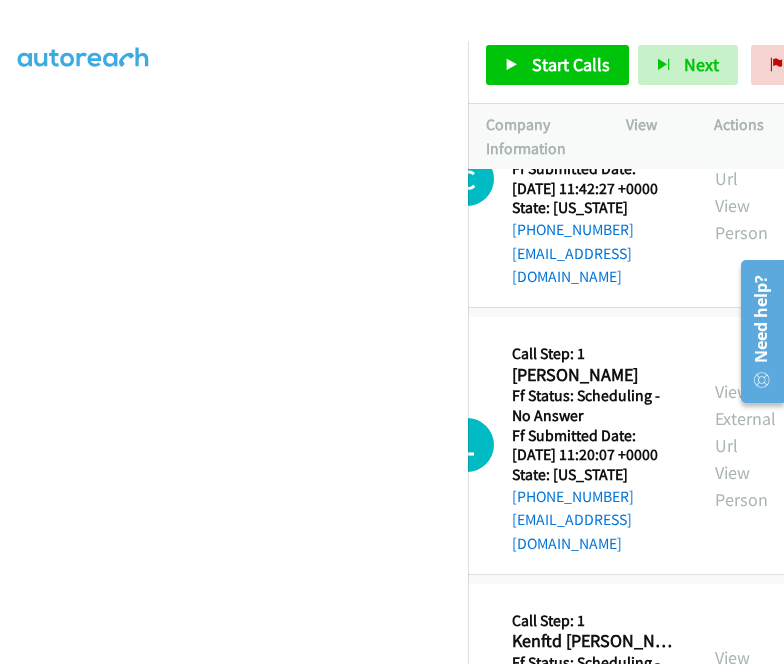 scroll, scrollTop: 1842, scrollLeft: 106, axis: both 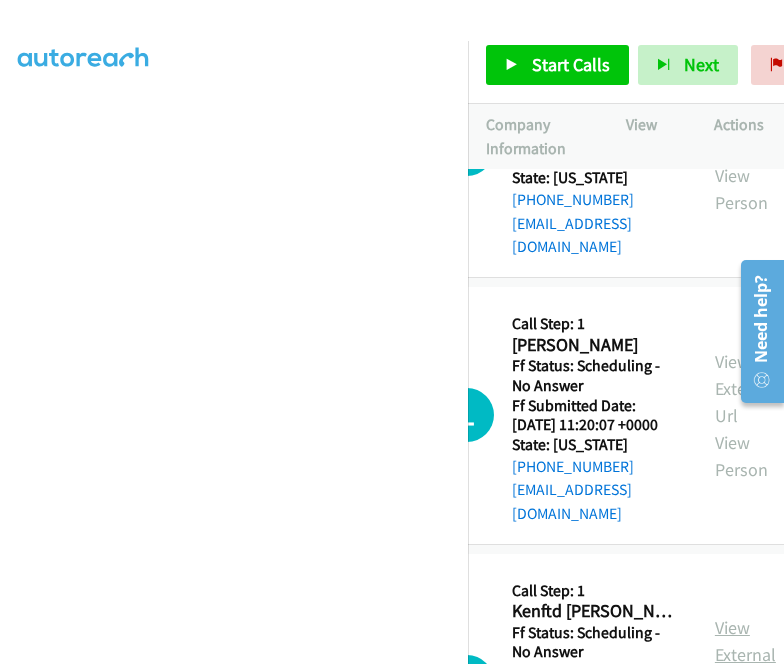 click on "View External Url" at bounding box center (745, 654) 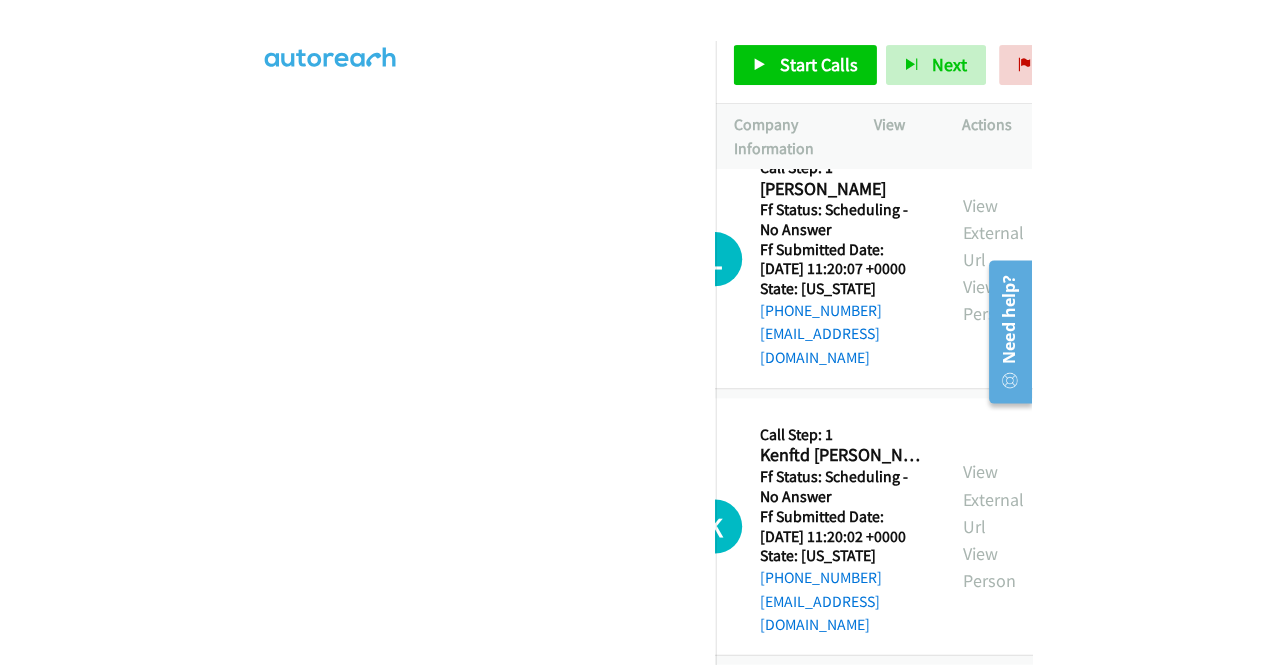 scroll, scrollTop: 2042, scrollLeft: 106, axis: both 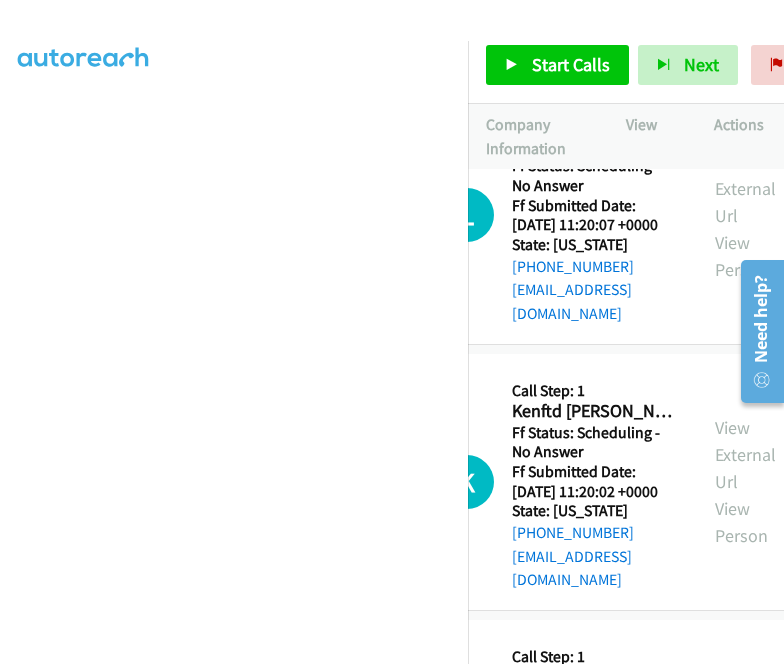 click on "View External Url" at bounding box center [745, 721] 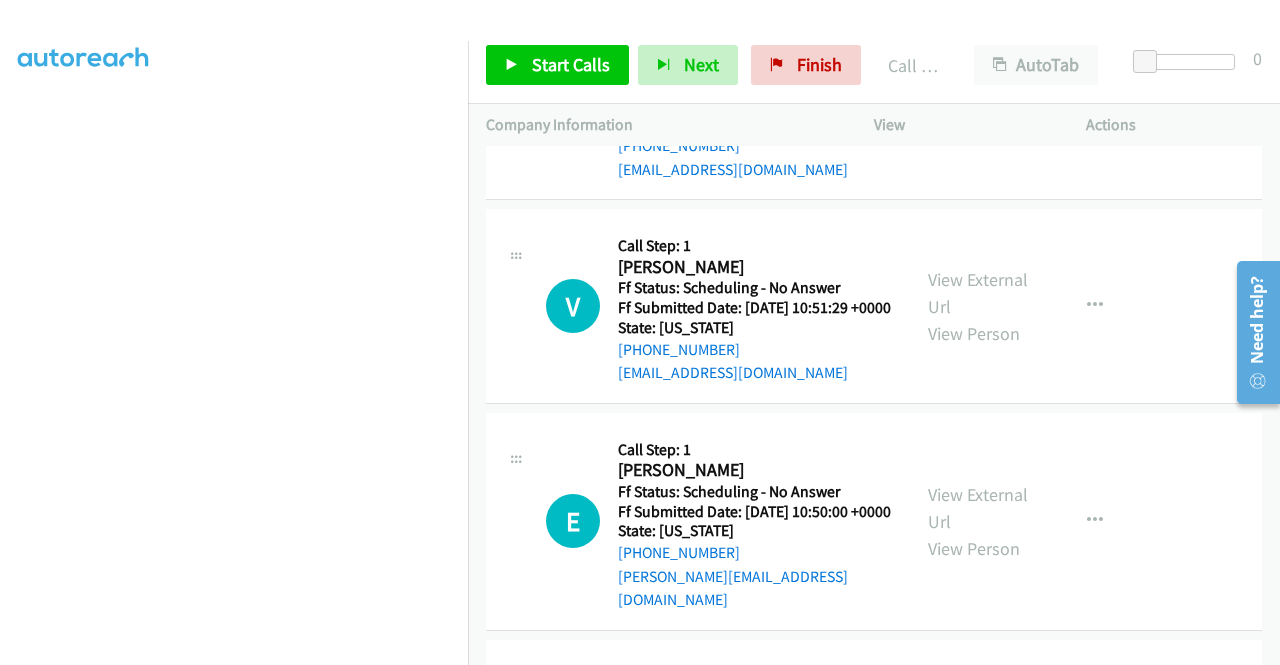 scroll, scrollTop: 456, scrollLeft: 0, axis: vertical 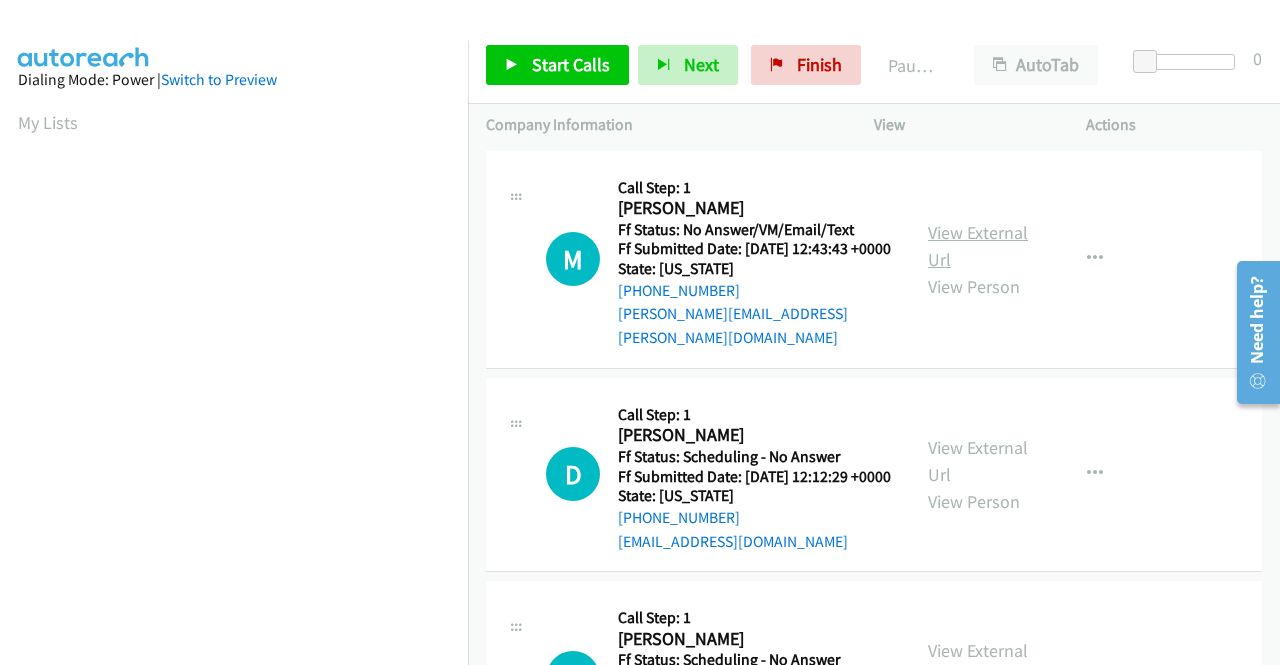 click on "View External Url" at bounding box center (978, 246) 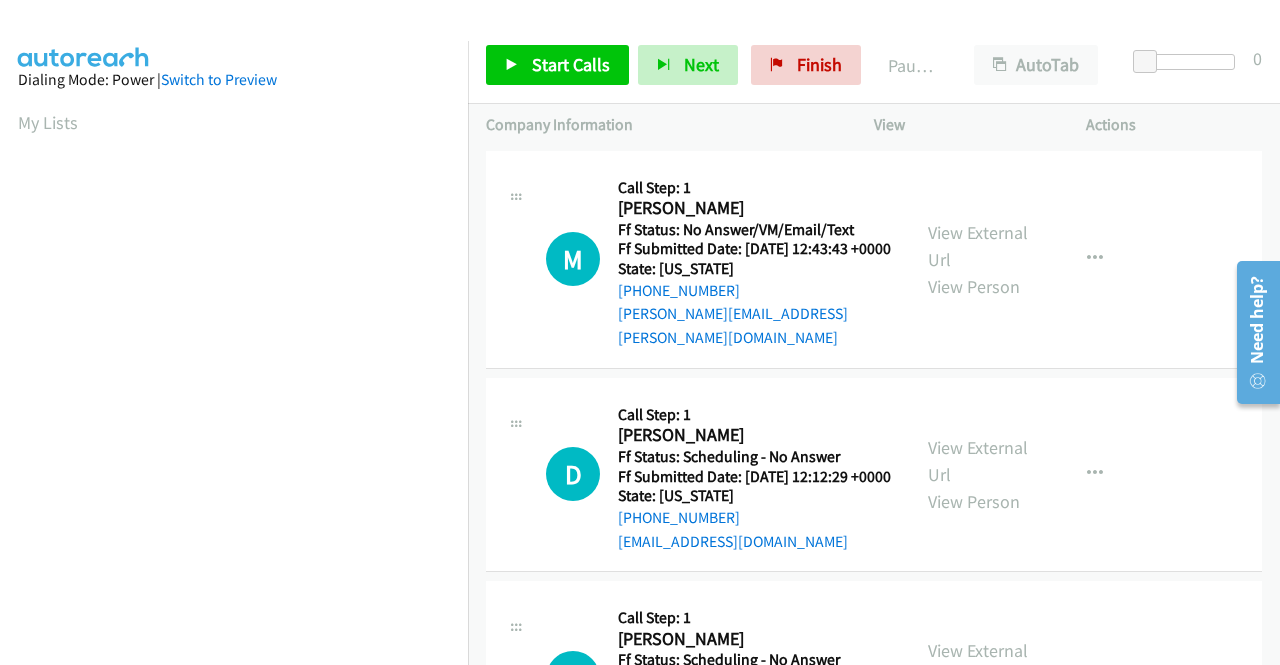 scroll, scrollTop: 0, scrollLeft: 0, axis: both 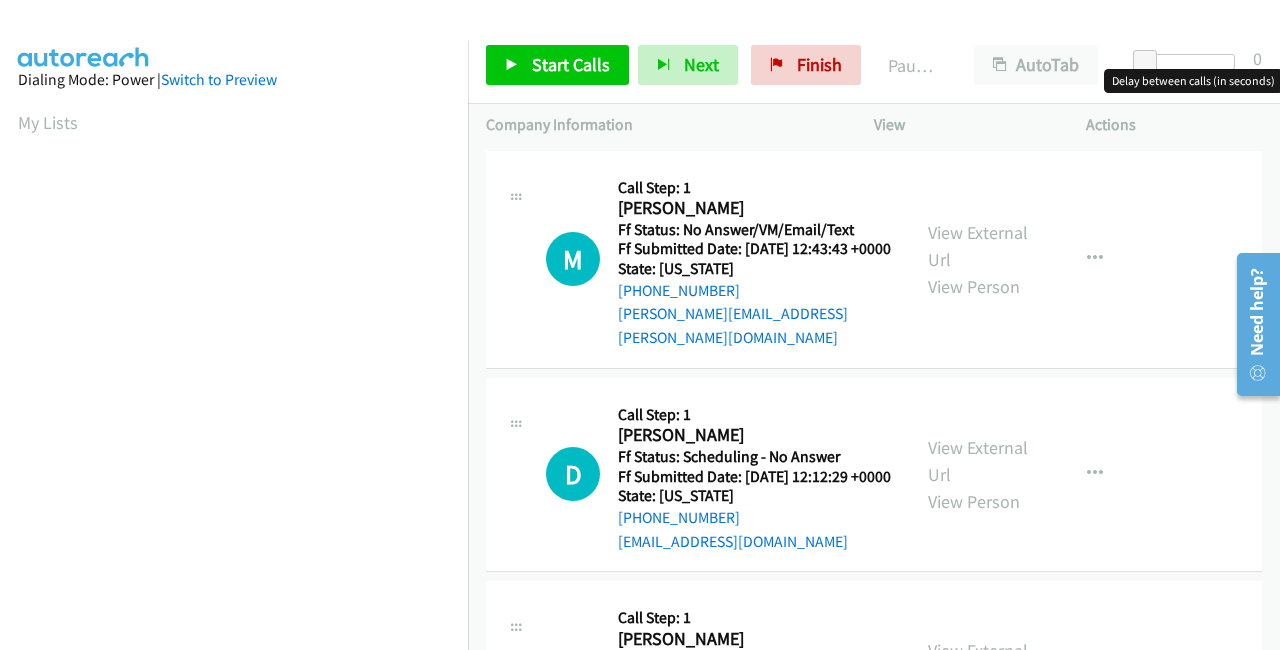 click at bounding box center [1189, 62] 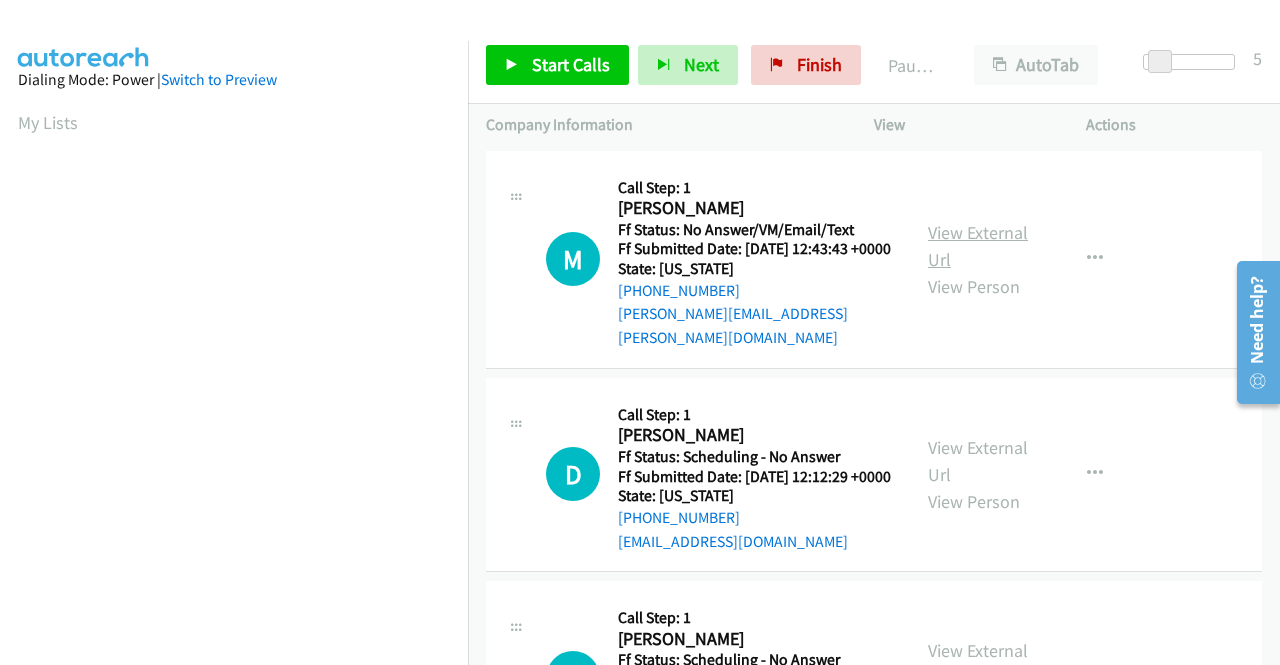 click on "View External Url" at bounding box center (978, 246) 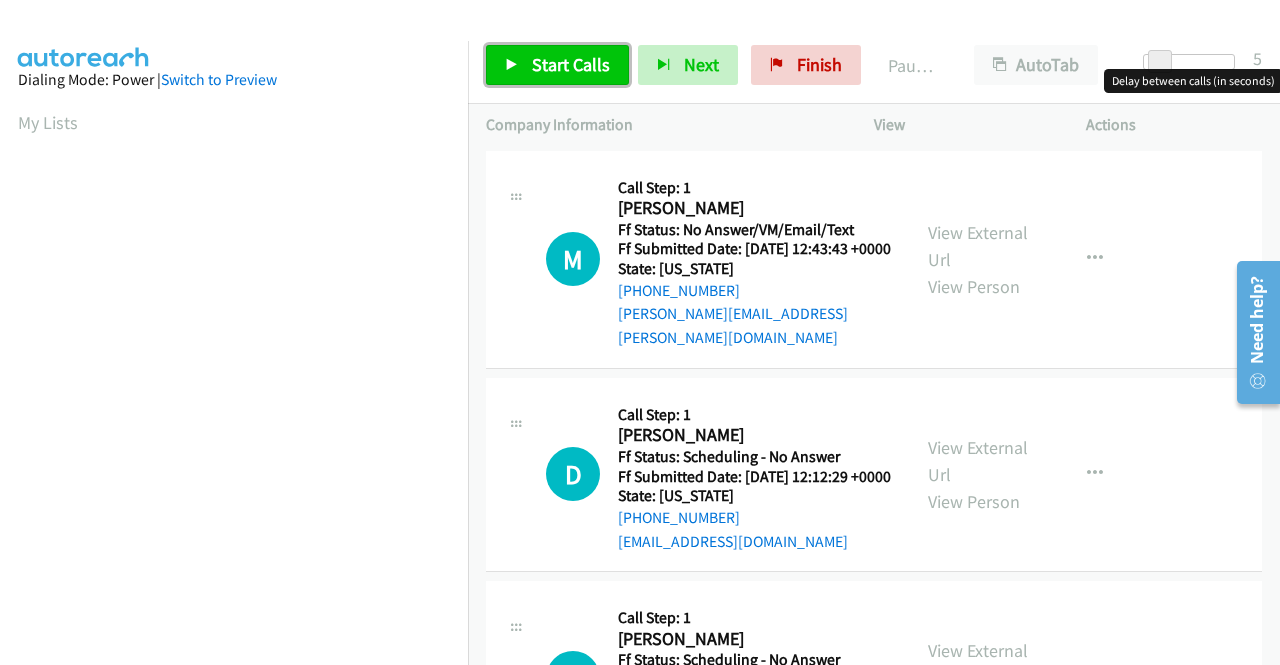 click on "Start Calls" at bounding box center (571, 64) 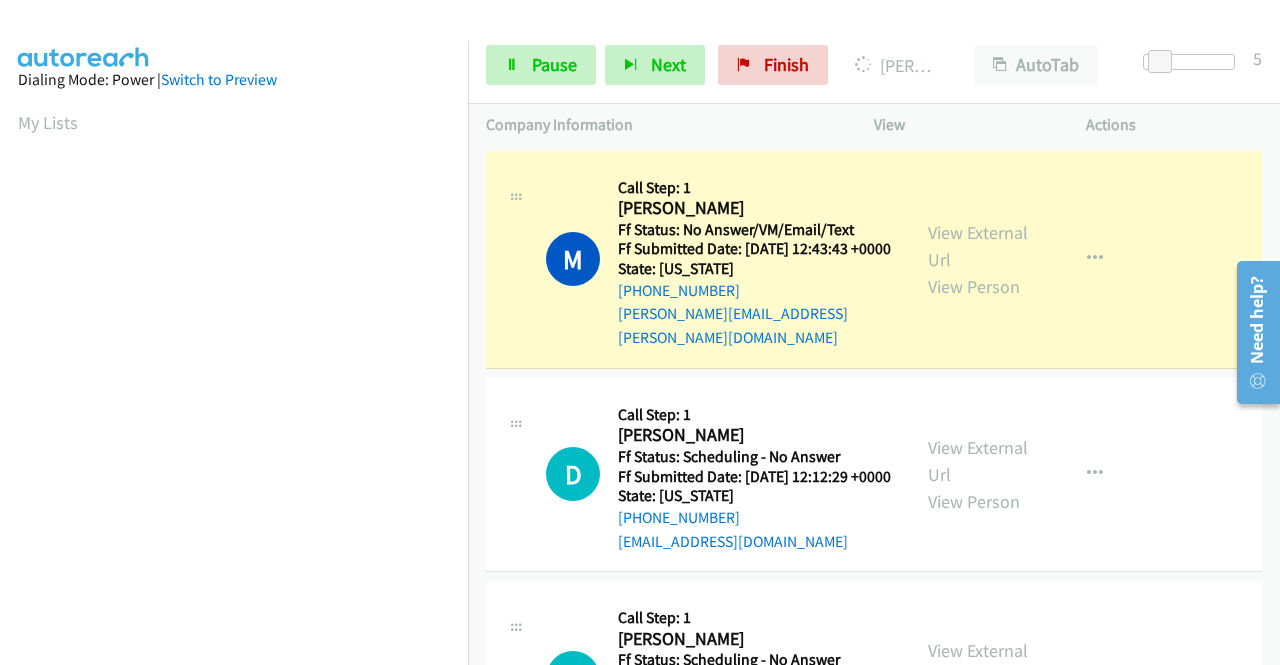 scroll, scrollTop: 456, scrollLeft: 0, axis: vertical 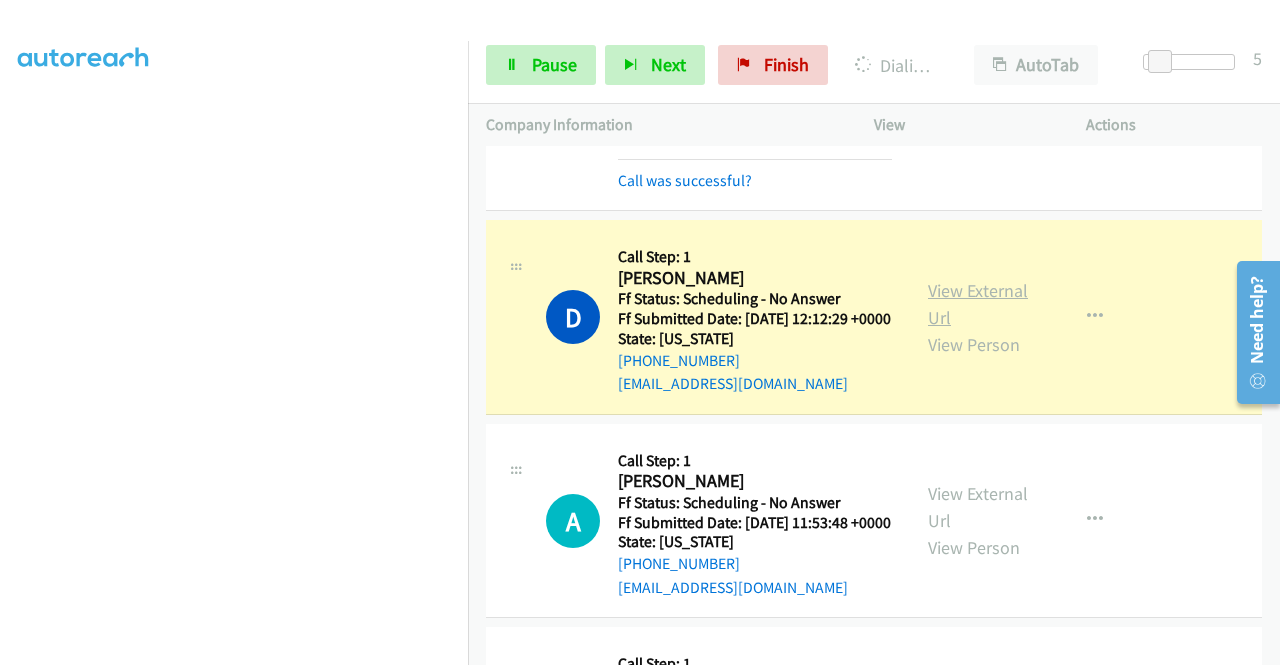 click on "View External Url" at bounding box center [978, 304] 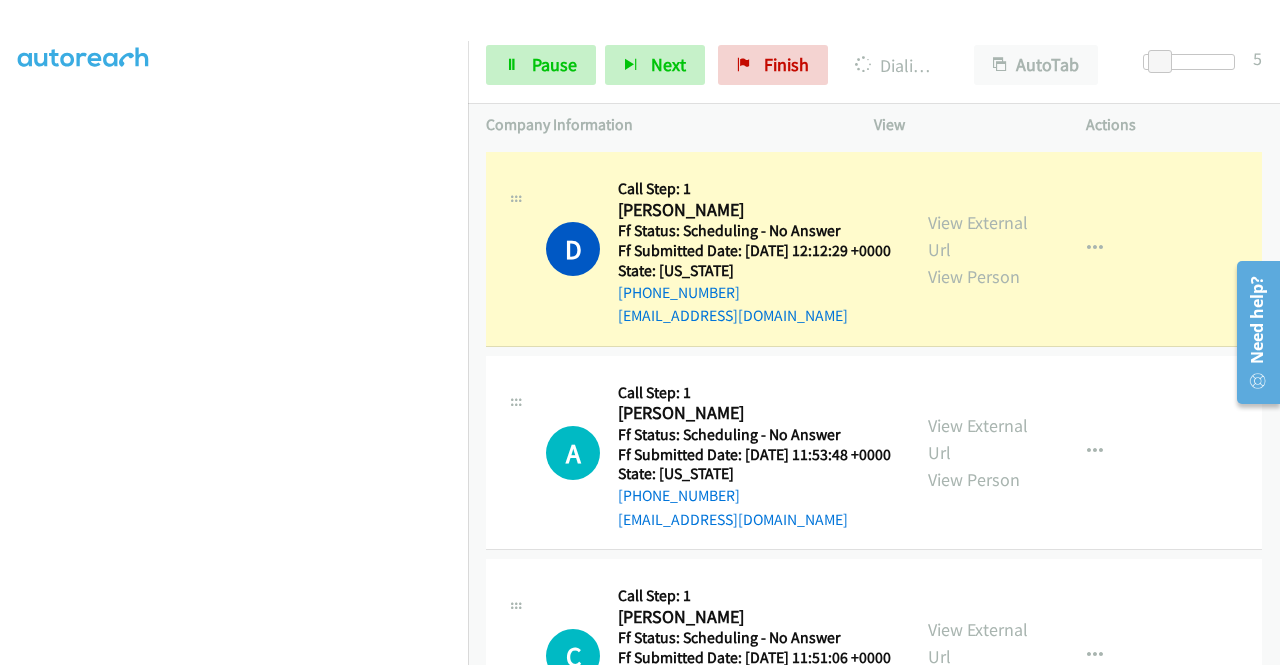 scroll, scrollTop: 300, scrollLeft: 0, axis: vertical 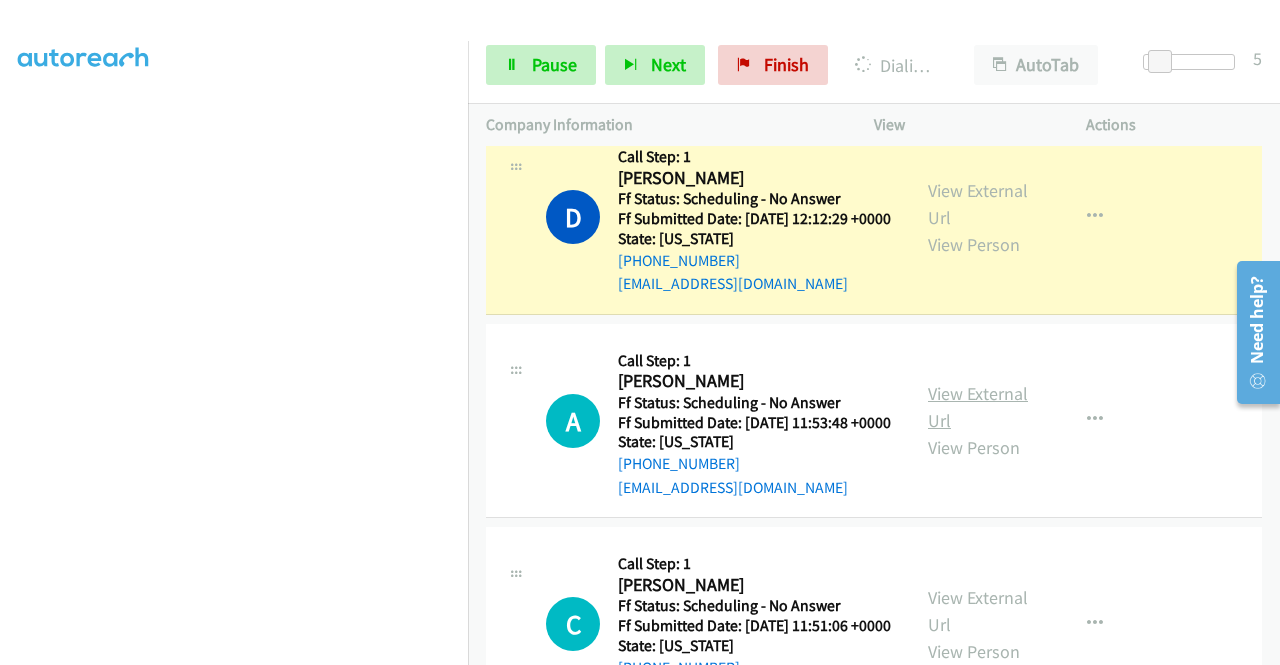 click on "View External Url" at bounding box center (978, 407) 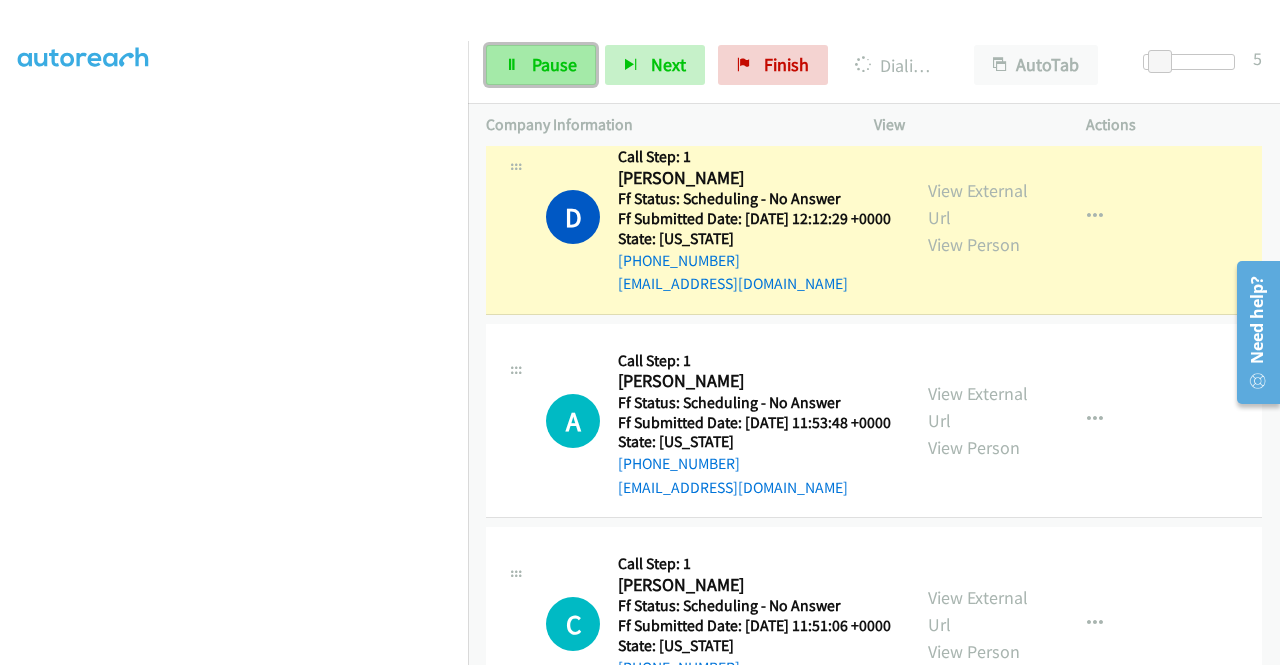 click on "Pause" at bounding box center (554, 64) 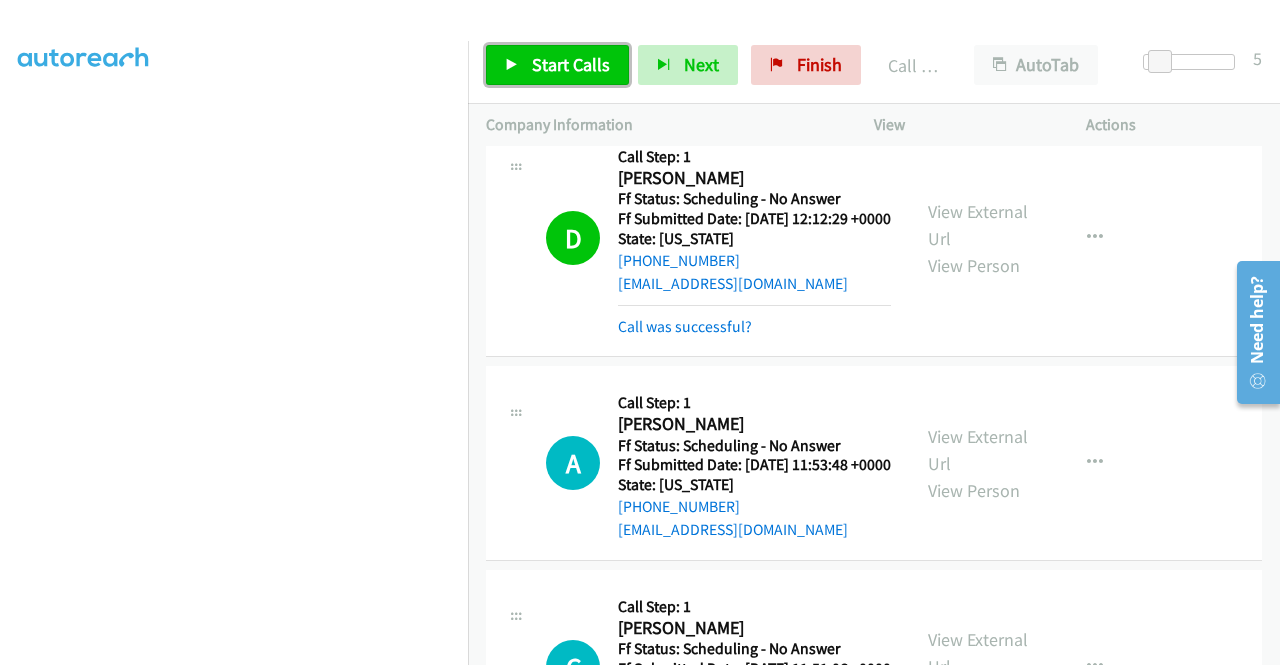 click on "Start Calls" at bounding box center [557, 65] 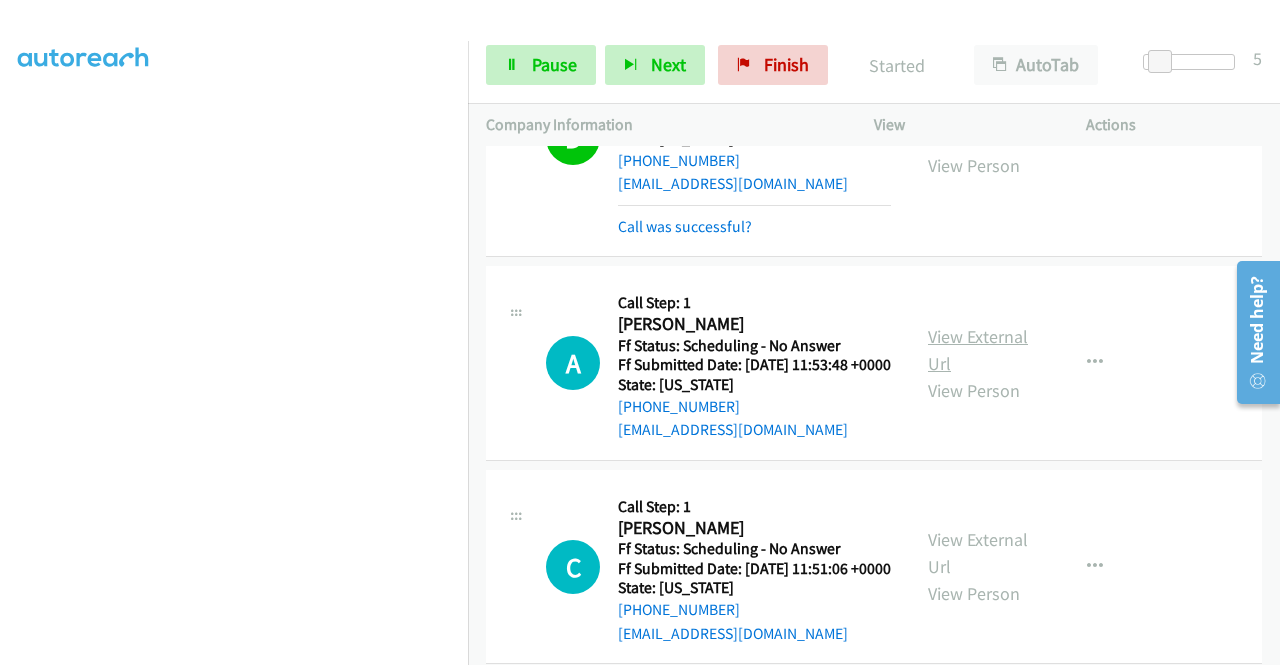 scroll, scrollTop: 500, scrollLeft: 0, axis: vertical 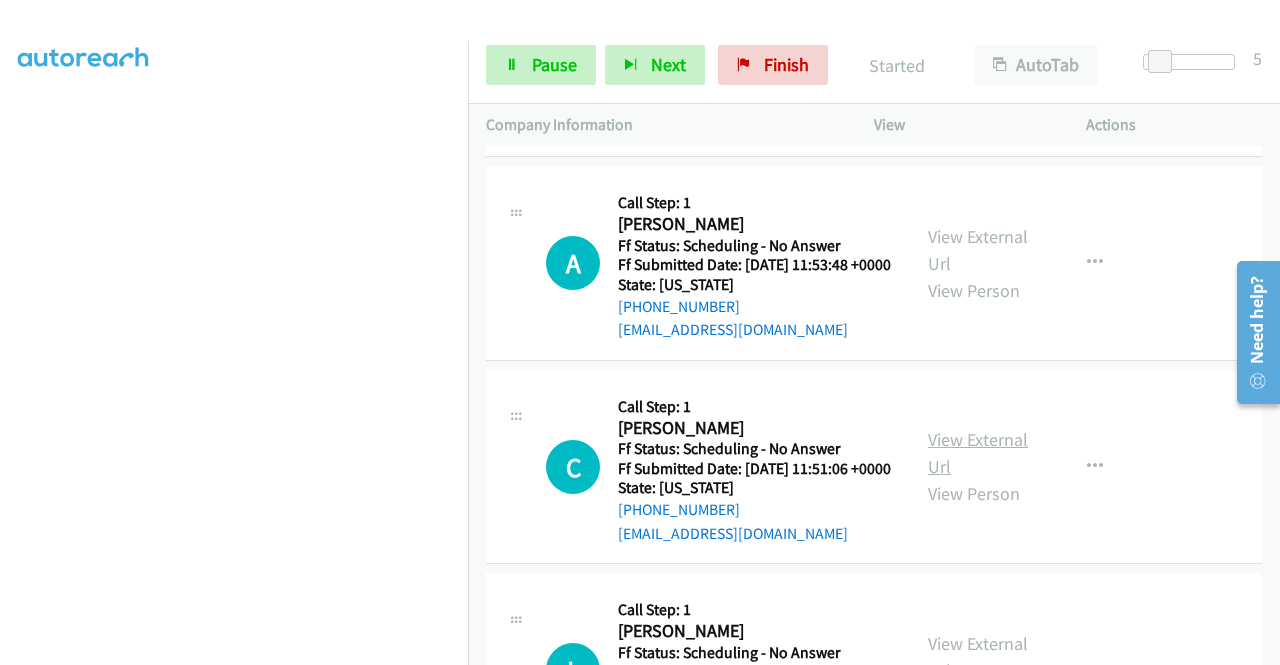 click on "View External Url" at bounding box center (978, 453) 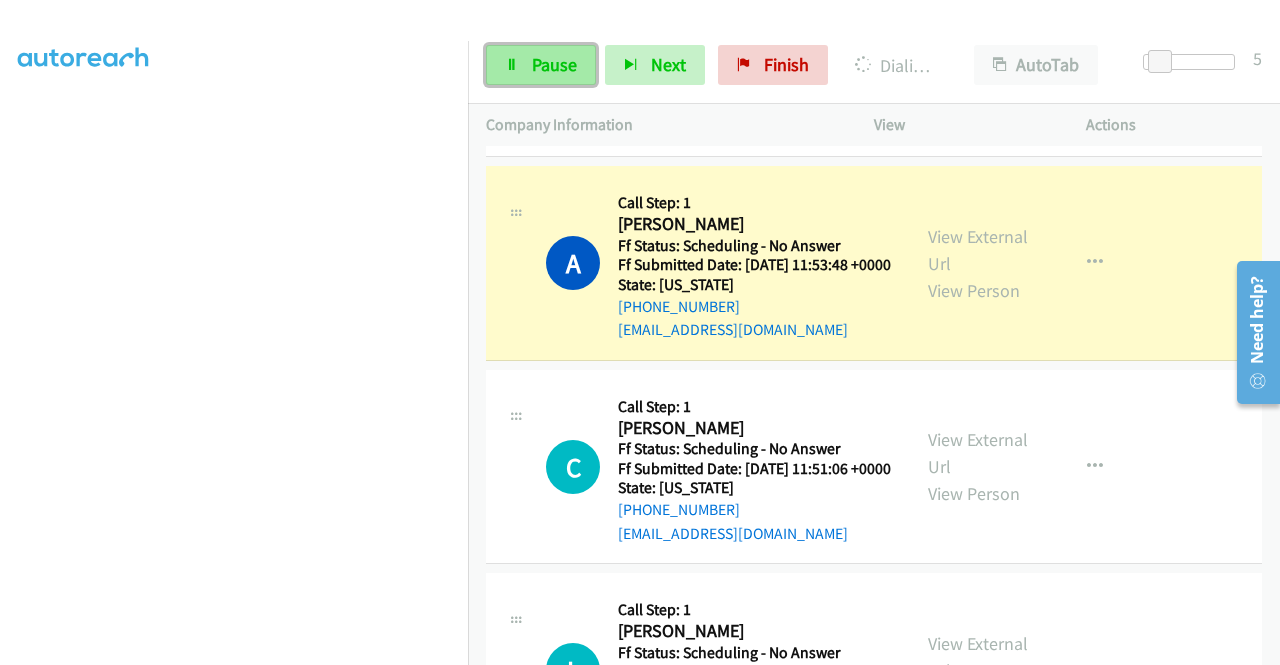 click on "Pause" at bounding box center (554, 64) 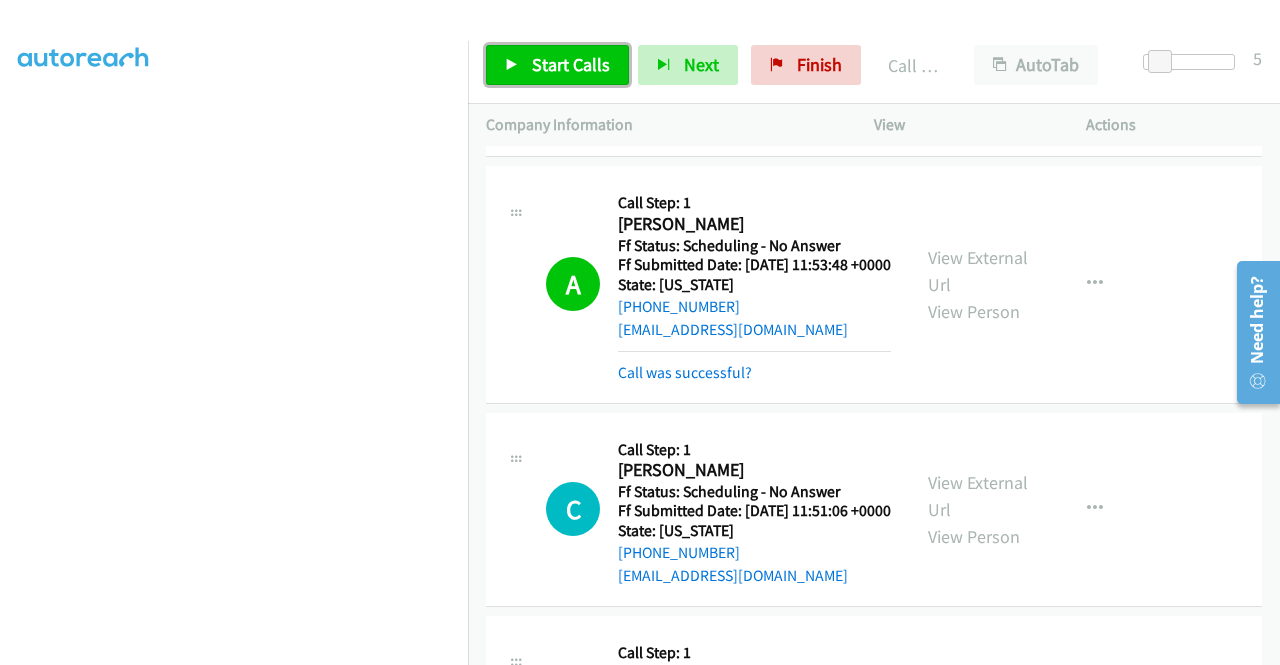 click on "Start Calls" at bounding box center [557, 65] 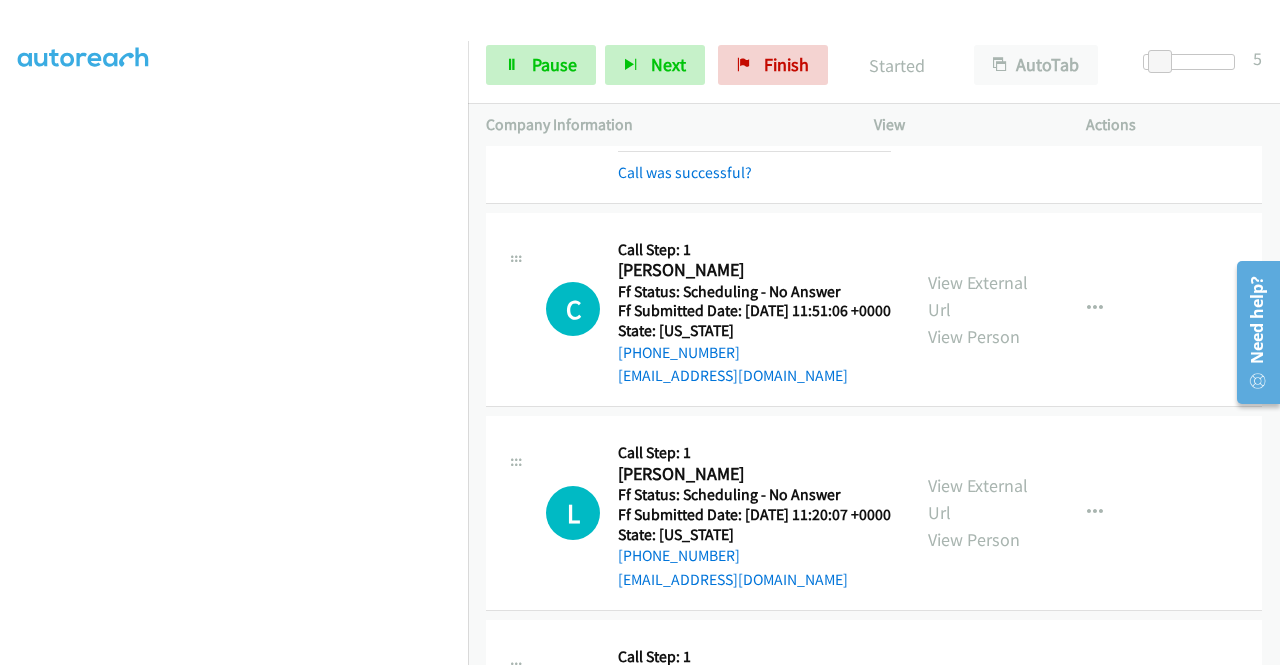 scroll, scrollTop: 800, scrollLeft: 0, axis: vertical 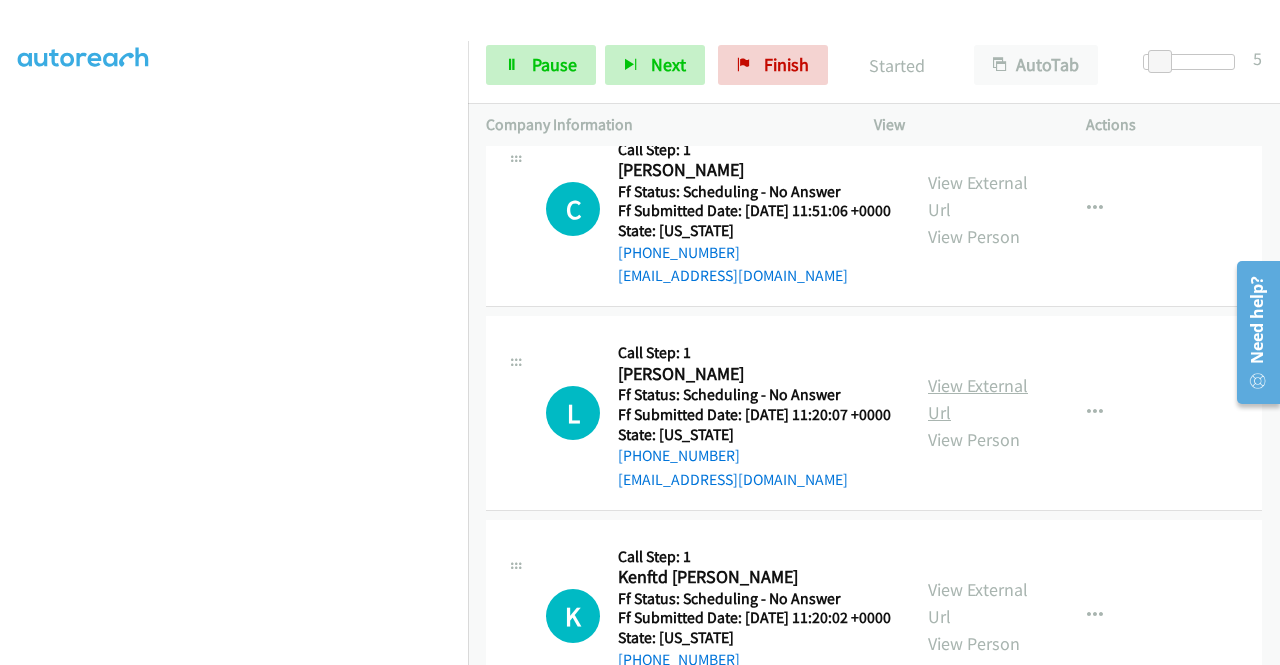 click on "View External Url" at bounding box center [978, 399] 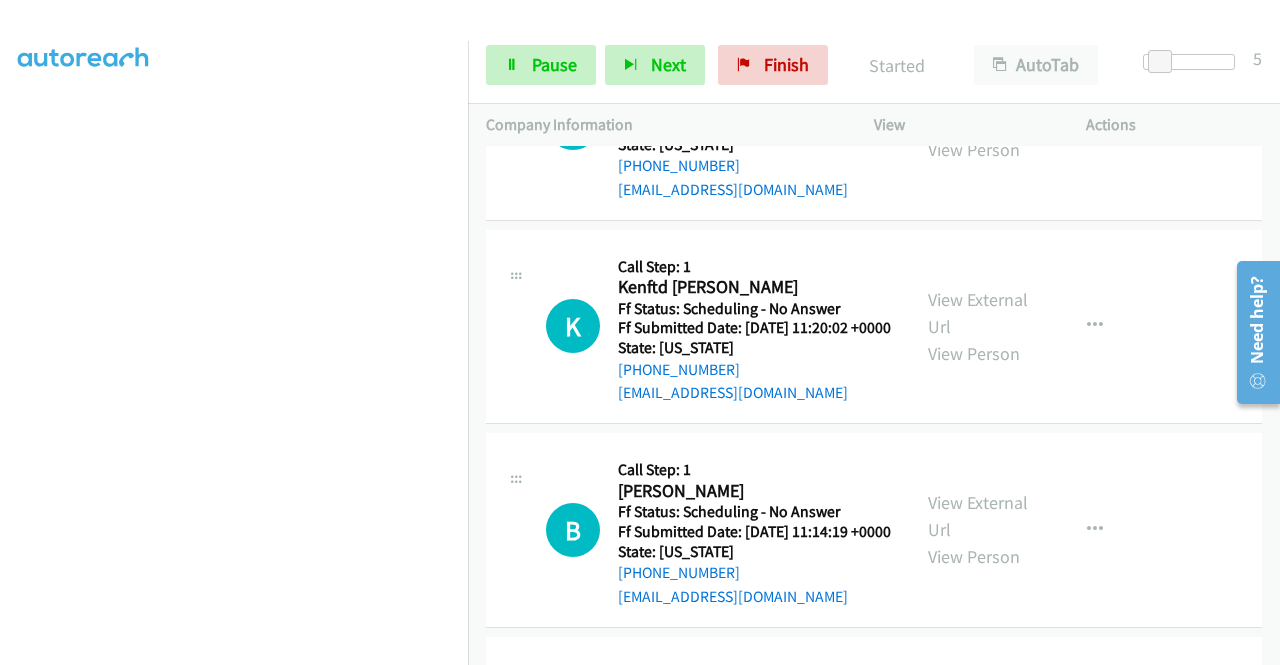 scroll, scrollTop: 1100, scrollLeft: 0, axis: vertical 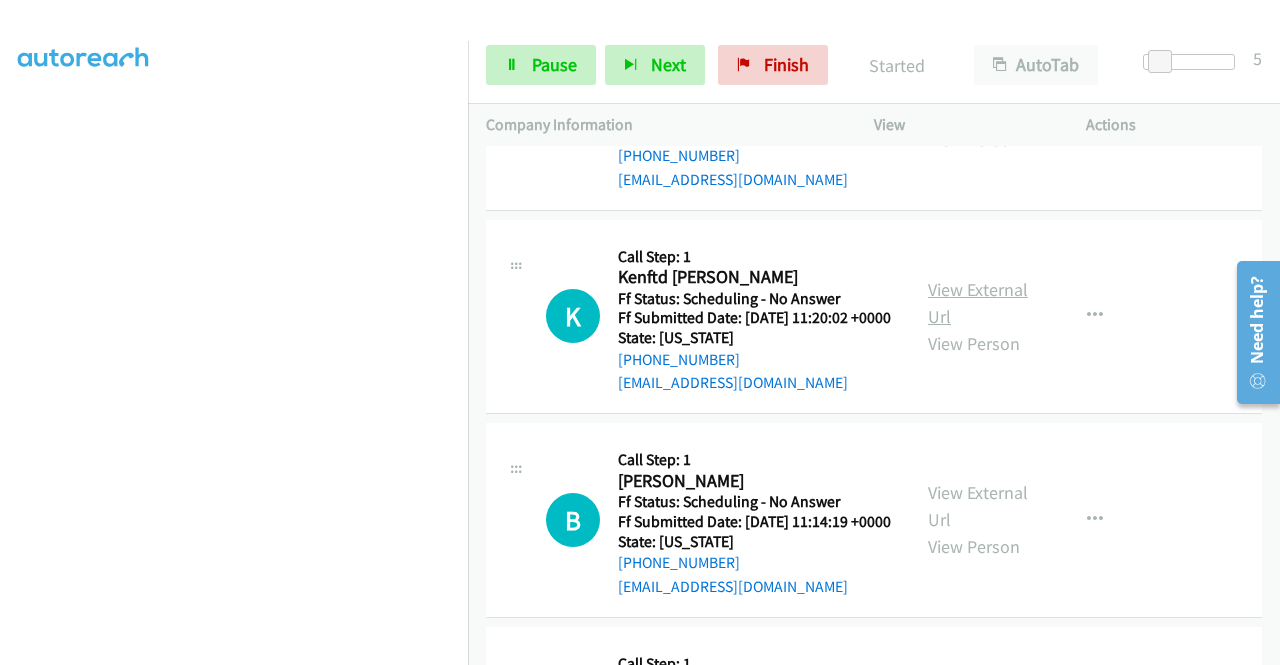 click on "View External Url" at bounding box center [978, 303] 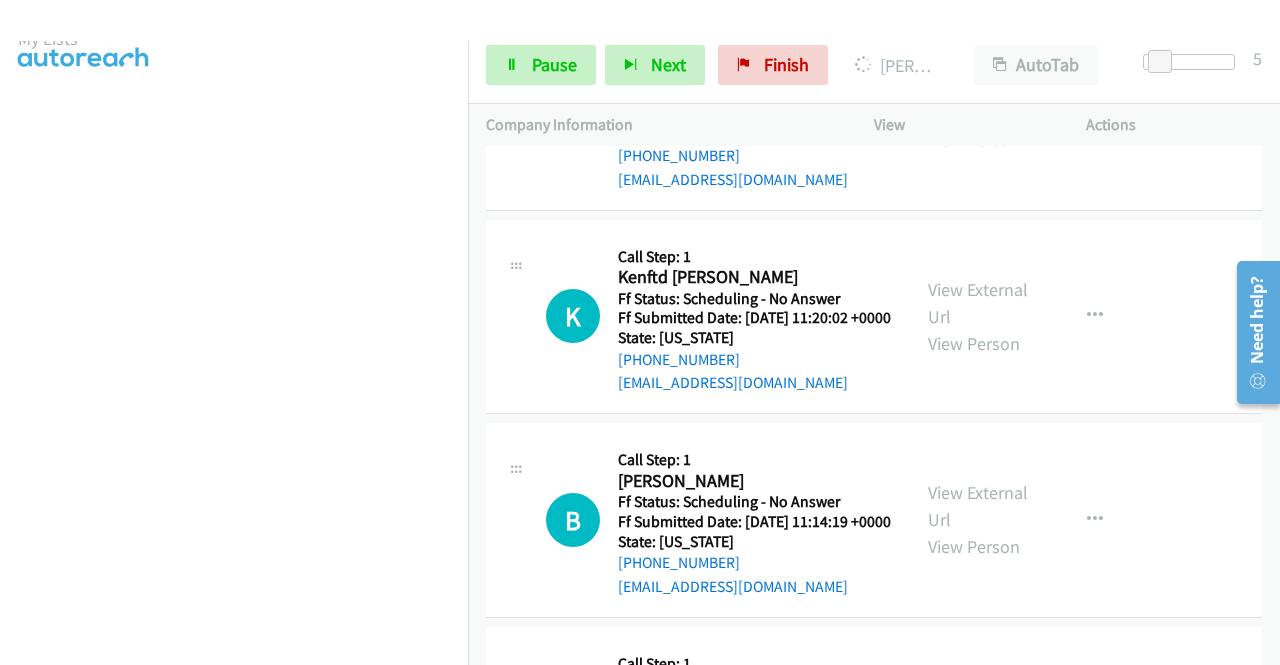 scroll, scrollTop: 0, scrollLeft: 0, axis: both 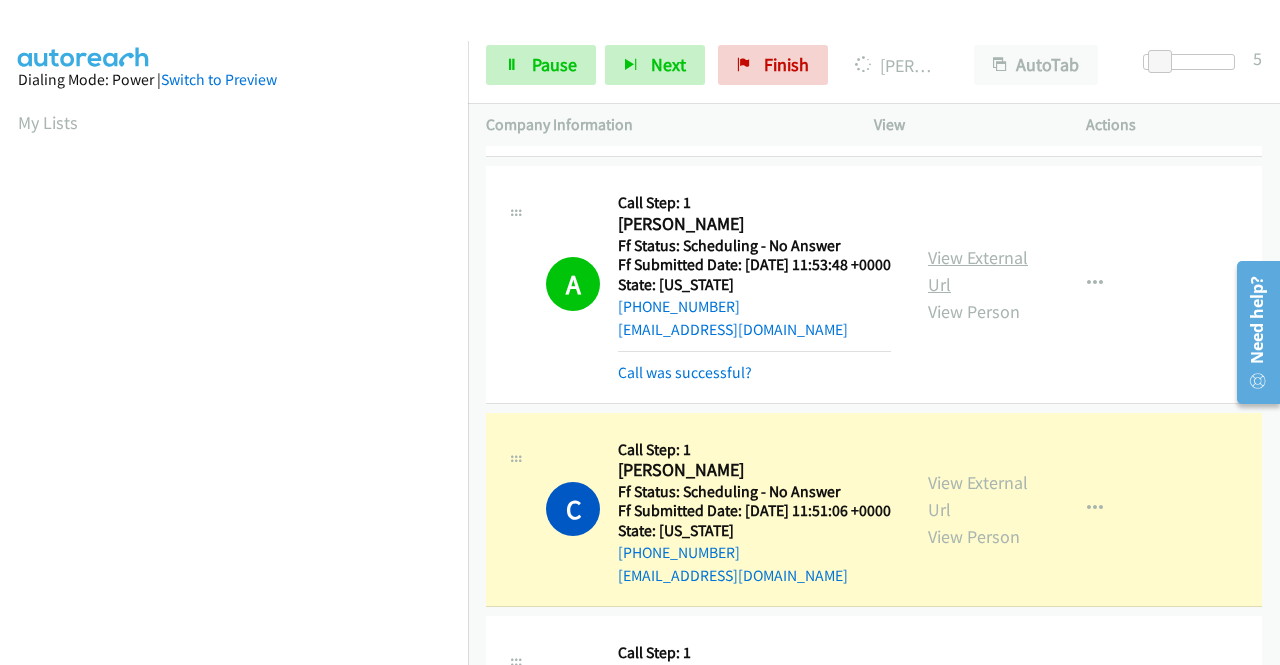 click on "View External Url" at bounding box center (978, 271) 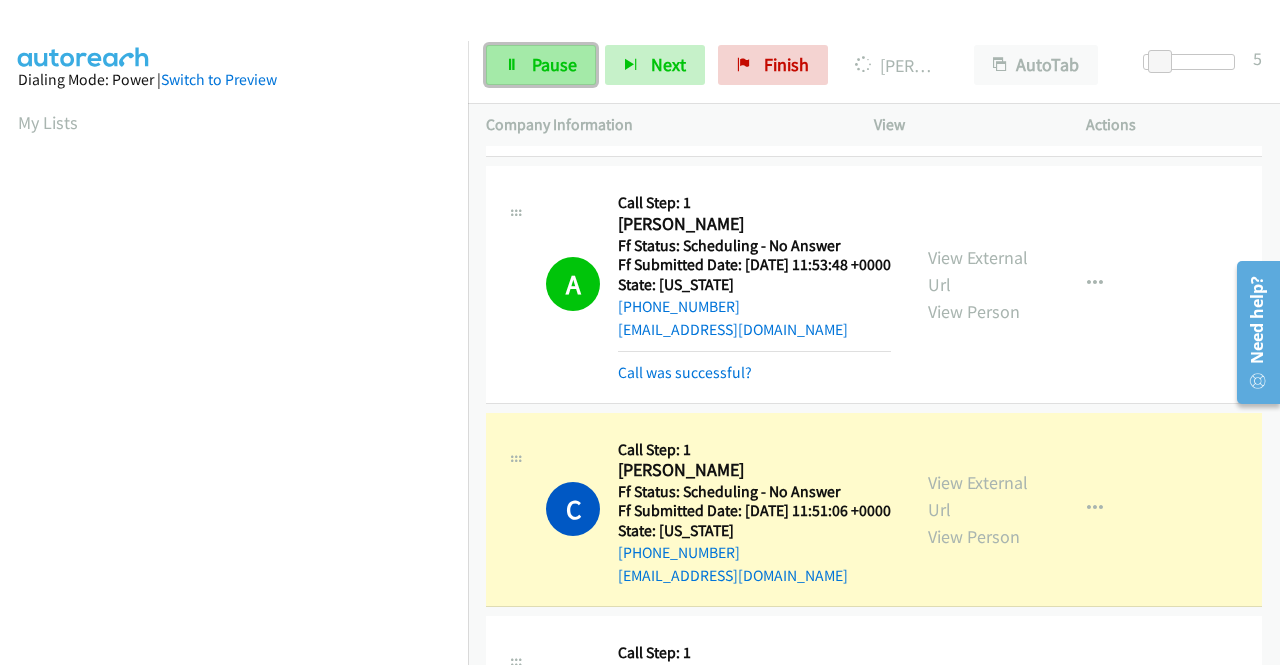 click on "Pause" at bounding box center (541, 65) 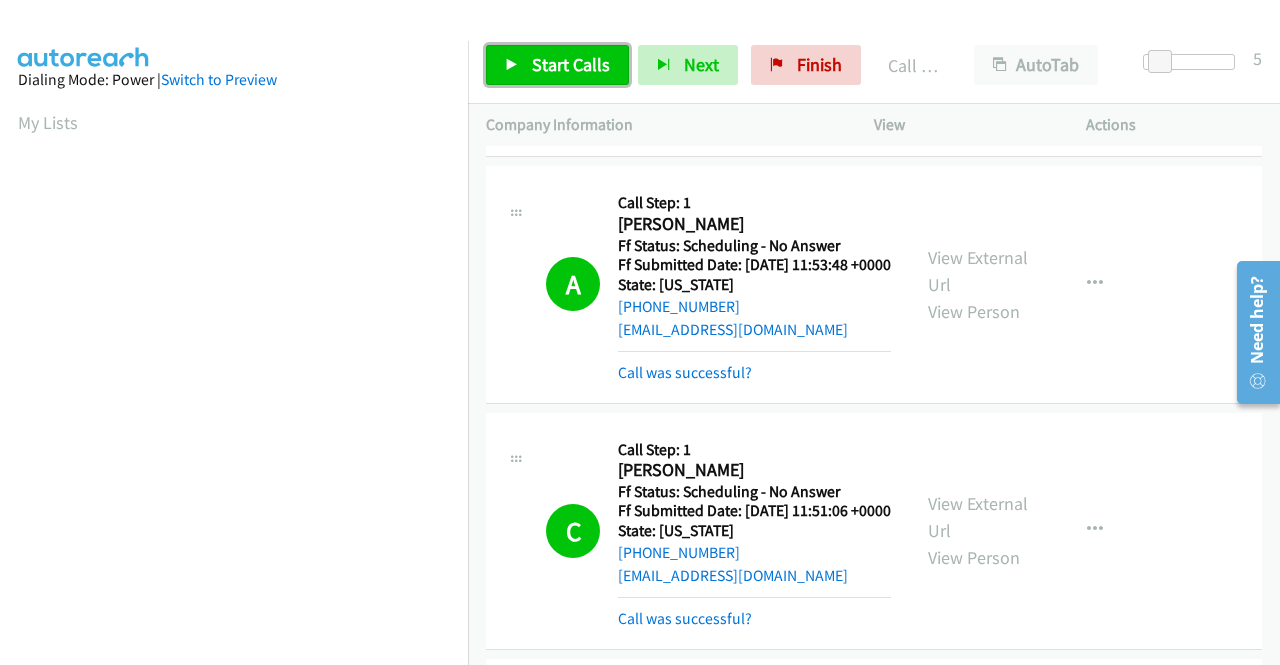click on "Start Calls" at bounding box center (571, 64) 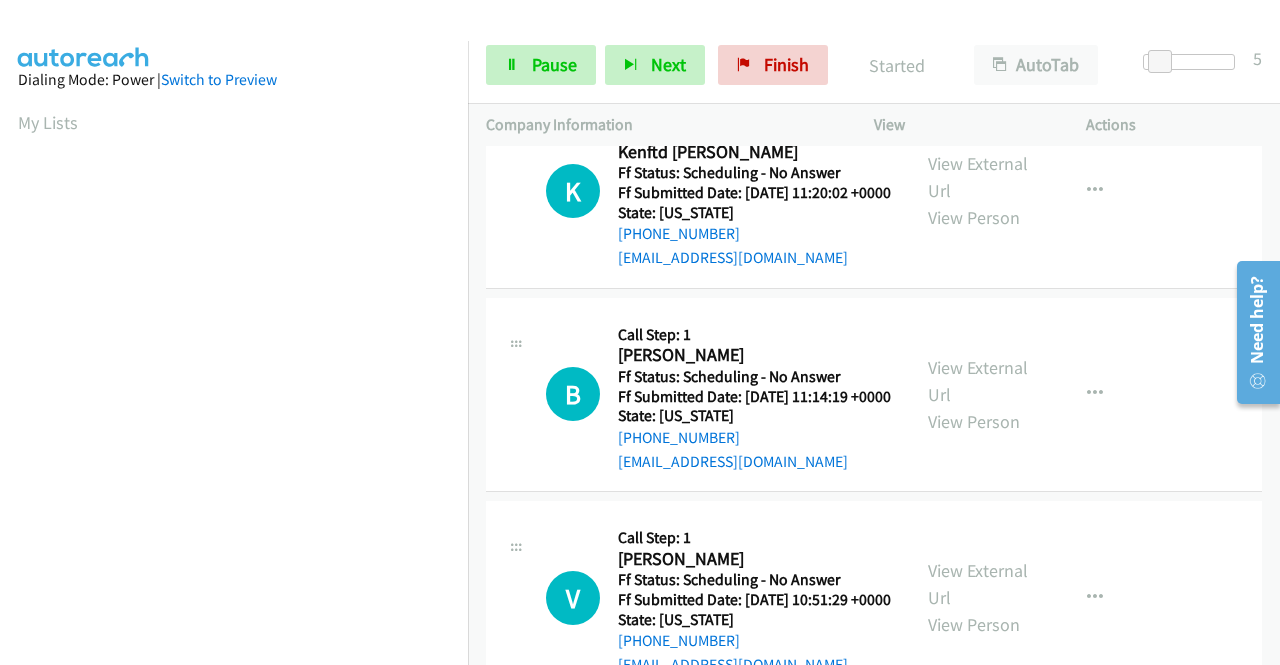 scroll, scrollTop: 1300, scrollLeft: 0, axis: vertical 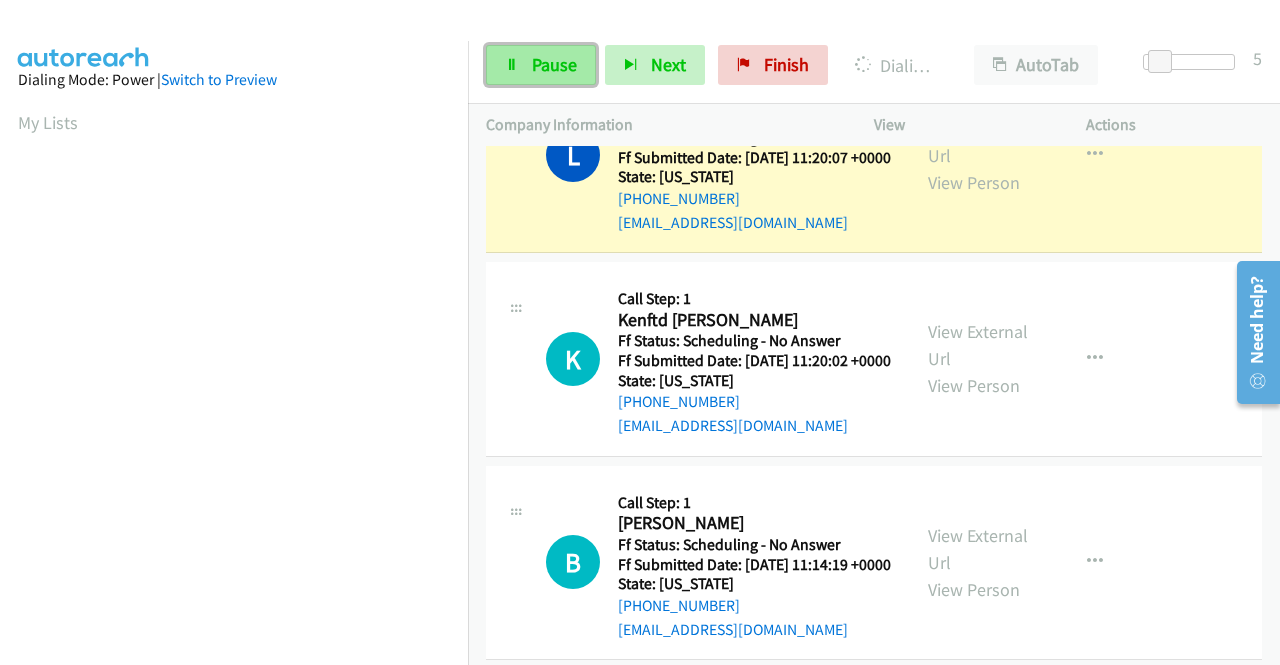 click on "Pause" at bounding box center (541, 65) 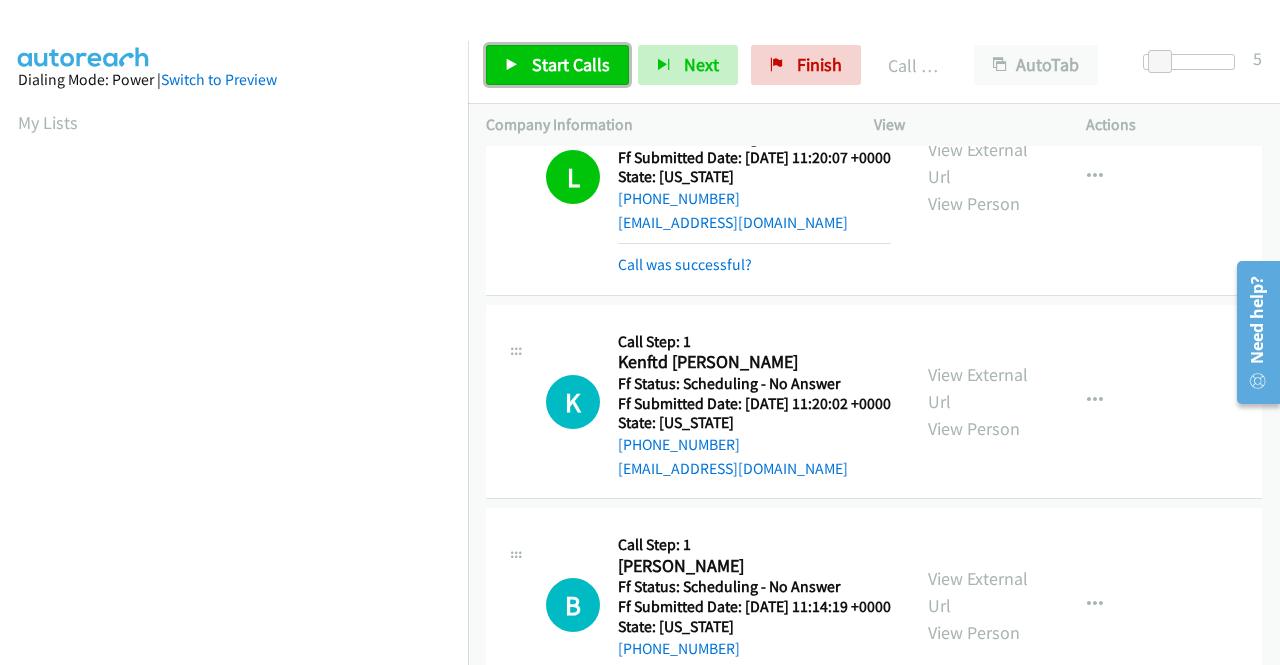 click on "Start Calls" at bounding box center (571, 64) 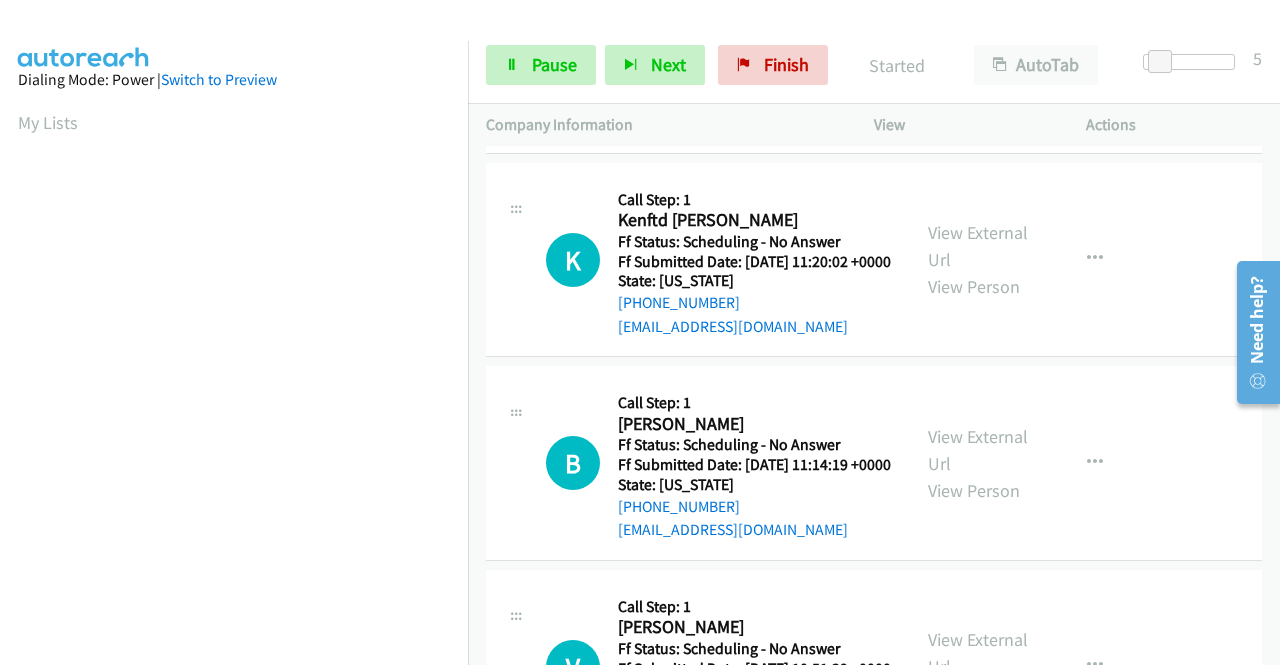 scroll, scrollTop: 1300, scrollLeft: 0, axis: vertical 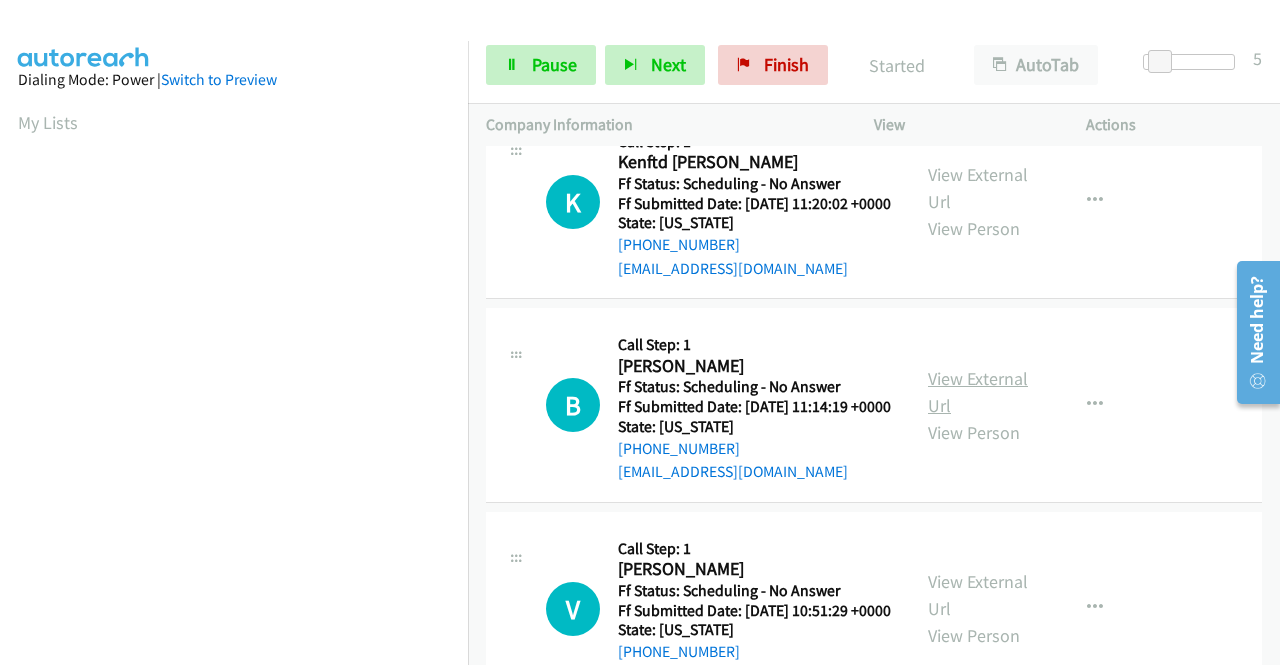 click on "View External Url" at bounding box center [978, 392] 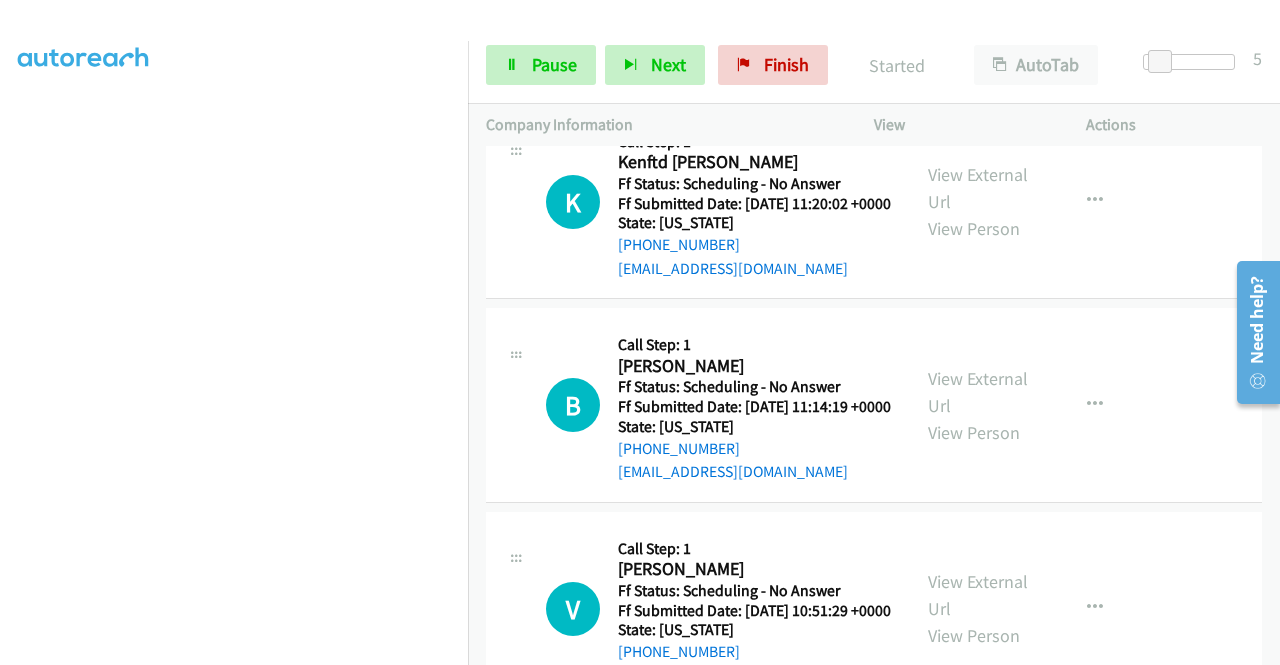 scroll, scrollTop: 456, scrollLeft: 0, axis: vertical 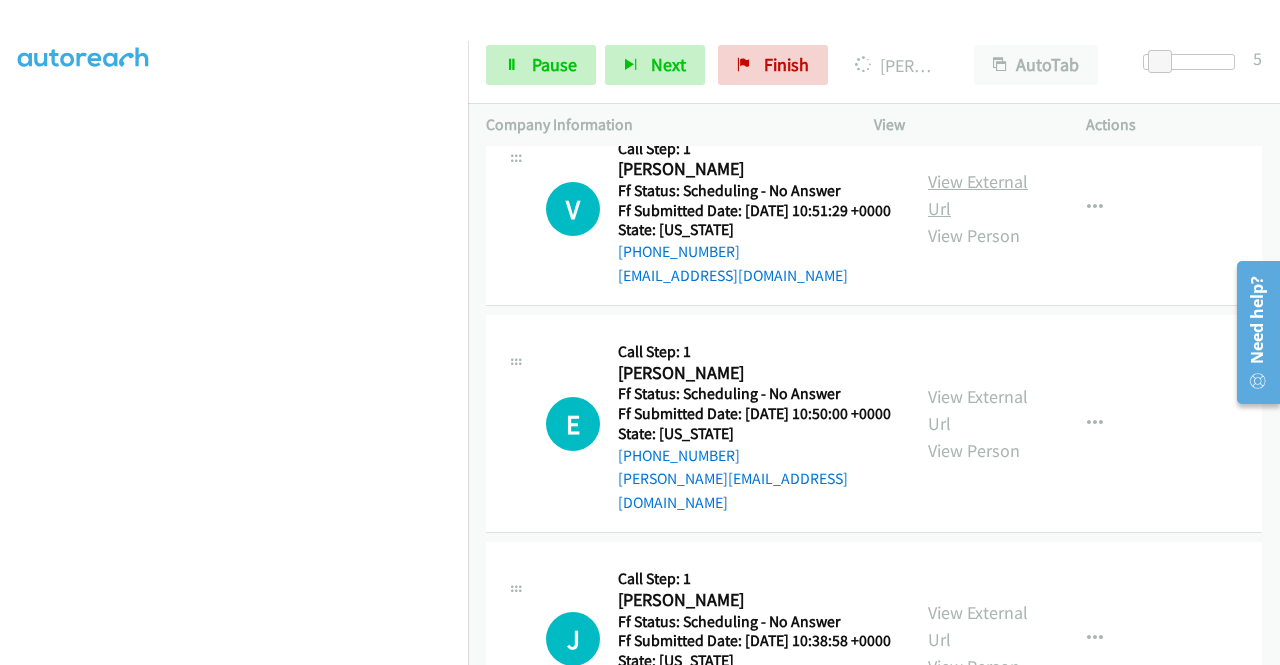 click on "View External Url" at bounding box center (978, 195) 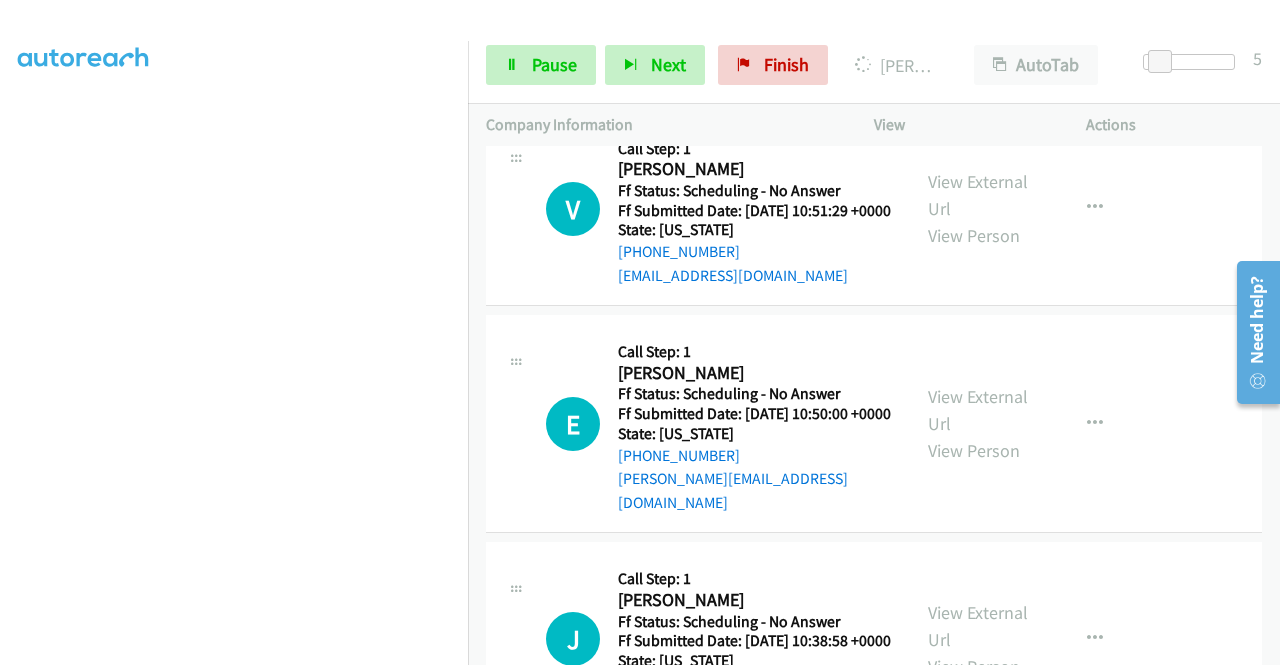 scroll, scrollTop: 456, scrollLeft: 0, axis: vertical 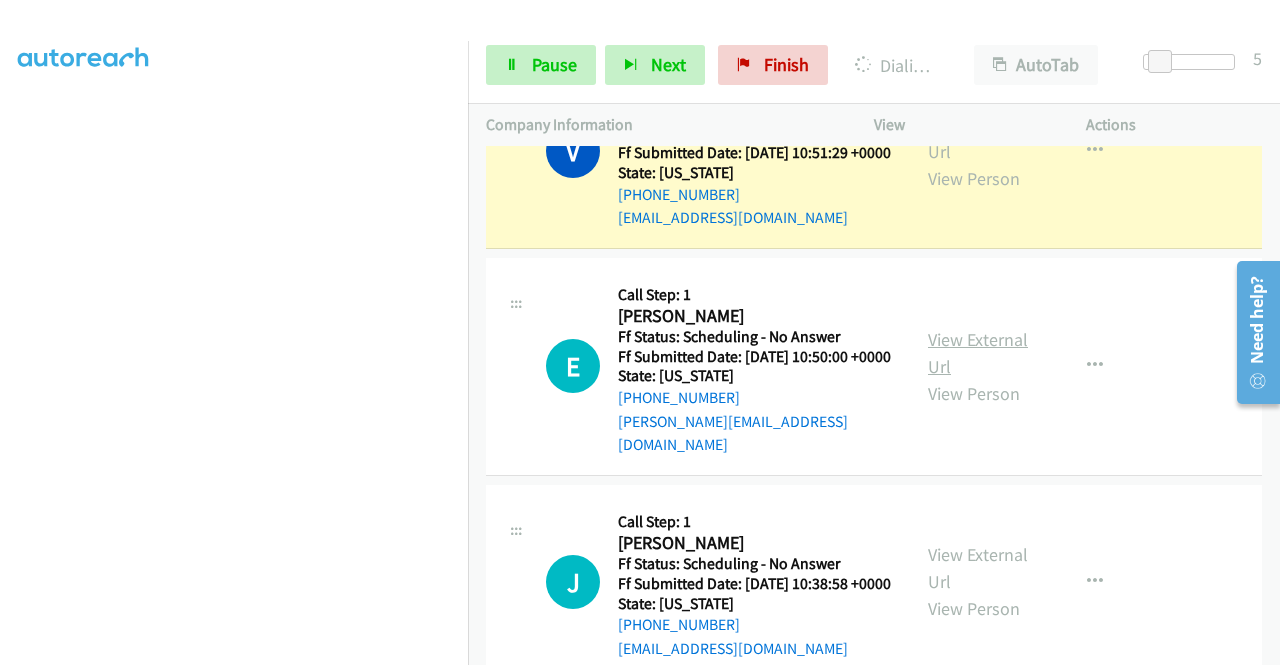 click on "View External Url" at bounding box center [978, 353] 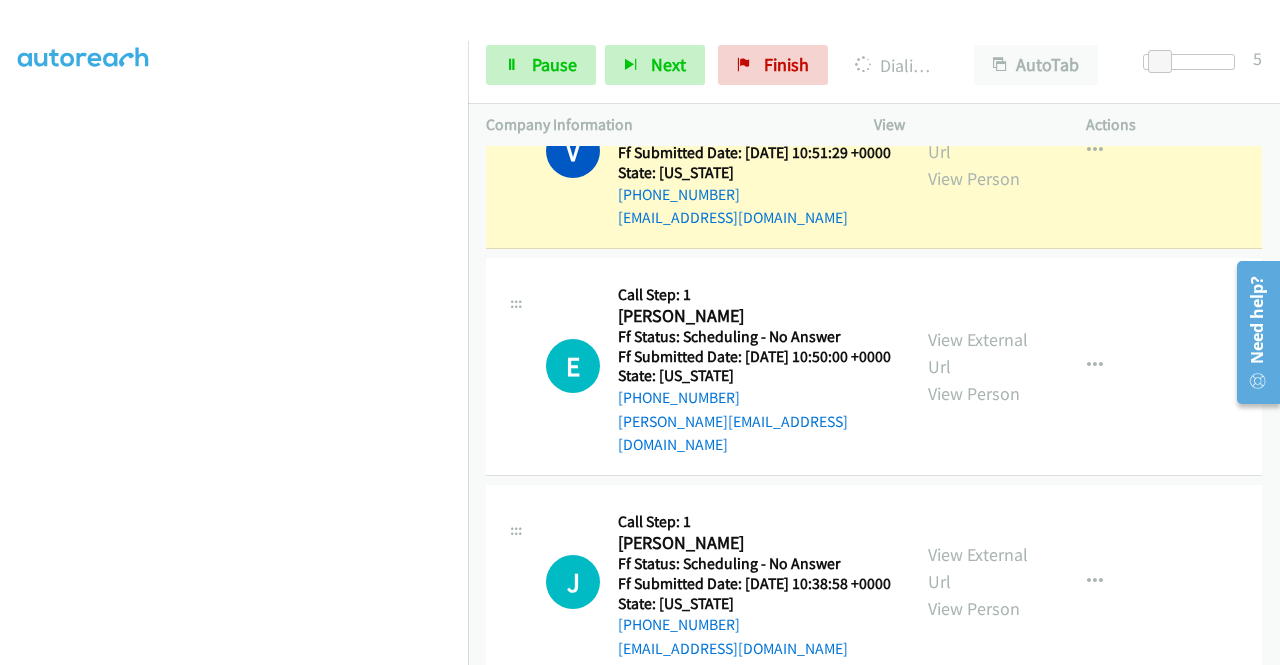 scroll, scrollTop: 456, scrollLeft: 0, axis: vertical 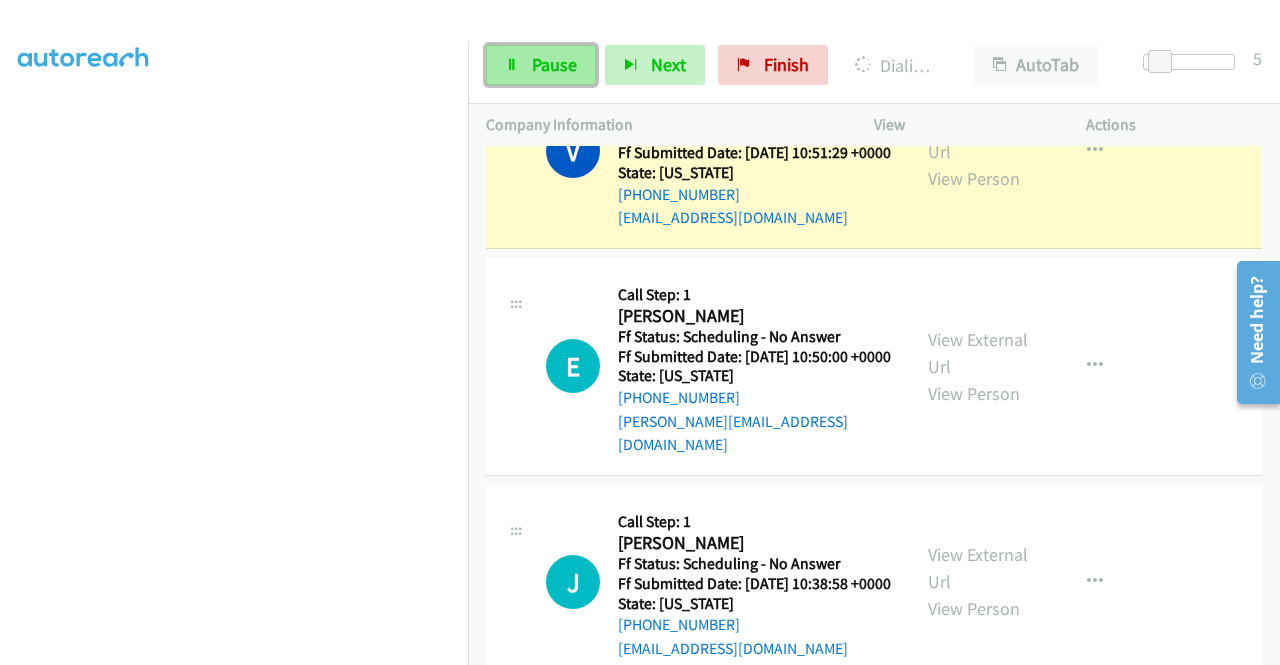 click on "Pause" at bounding box center [554, 64] 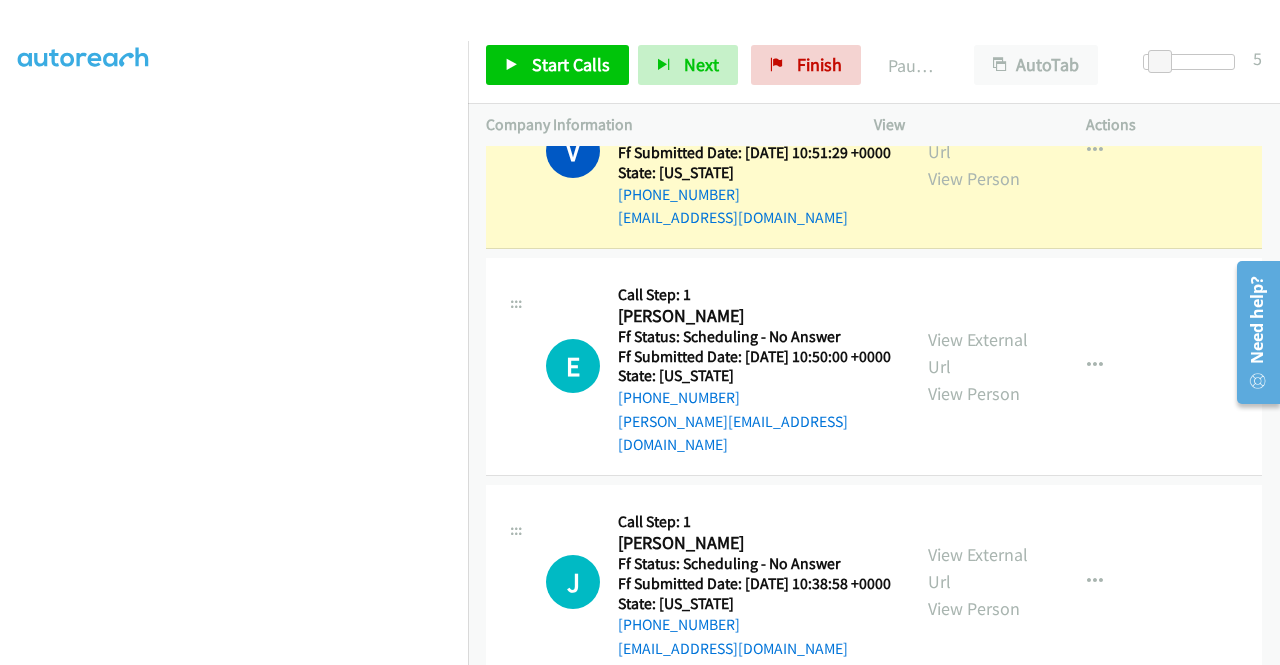scroll, scrollTop: 0, scrollLeft: 0, axis: both 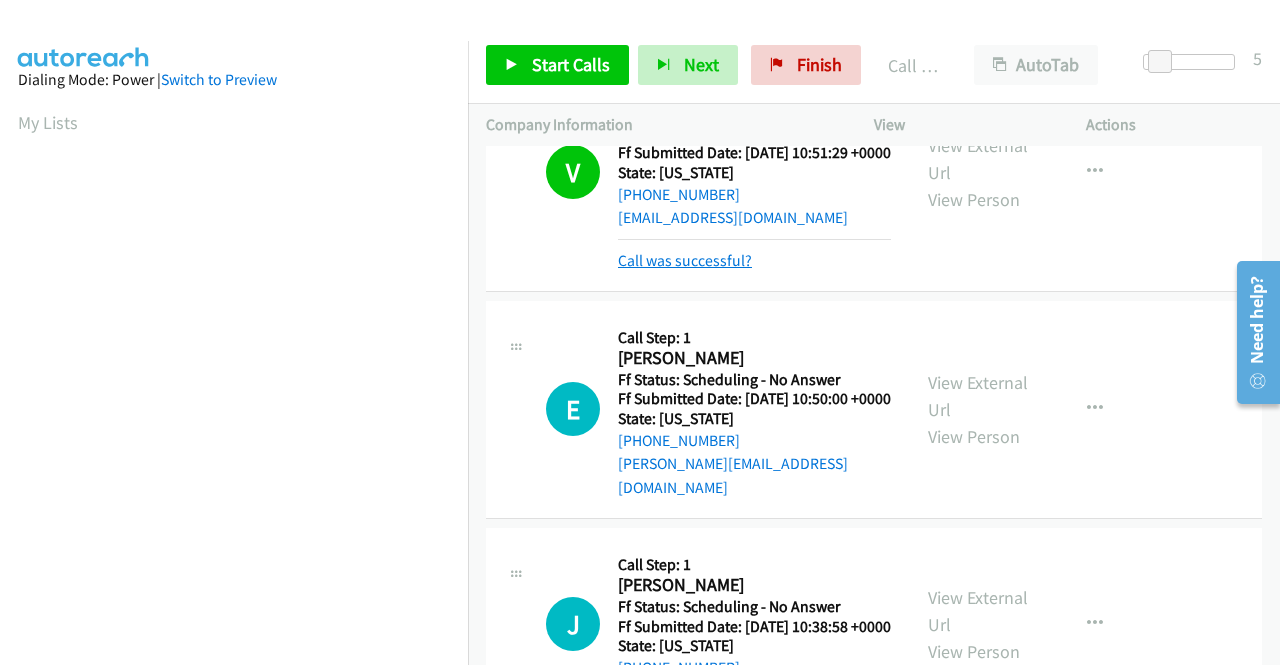 click on "Call was successful?" at bounding box center [685, 260] 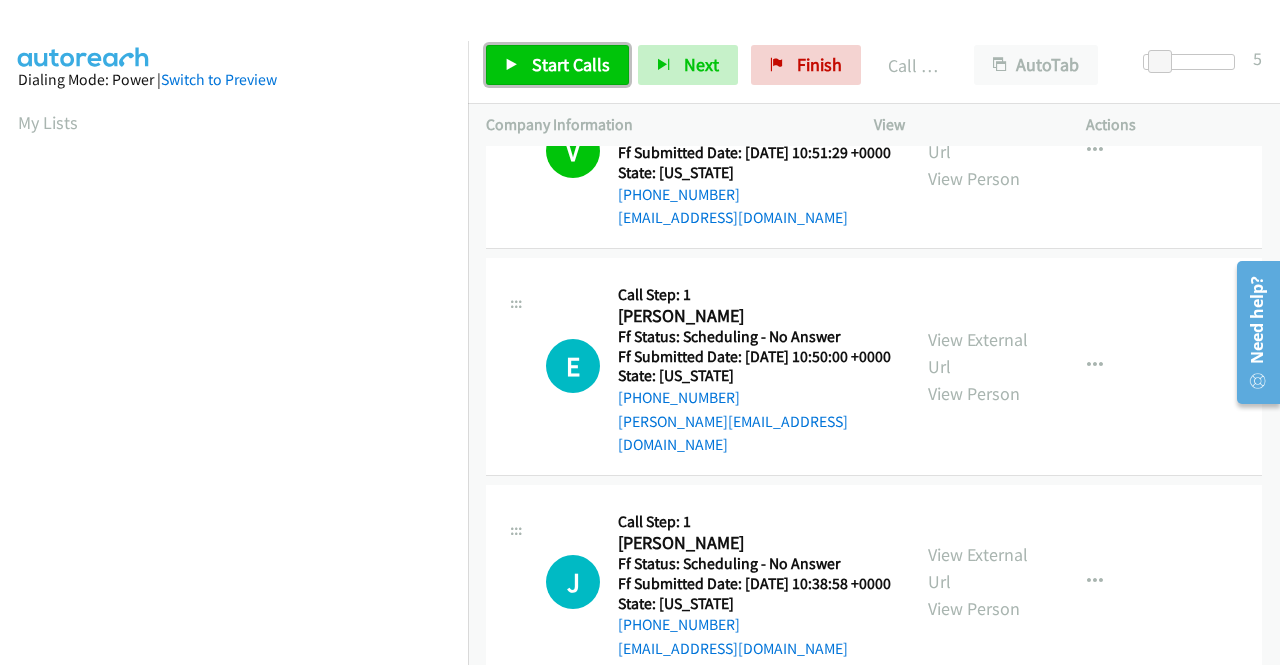 click on "Start Calls" at bounding box center (571, 64) 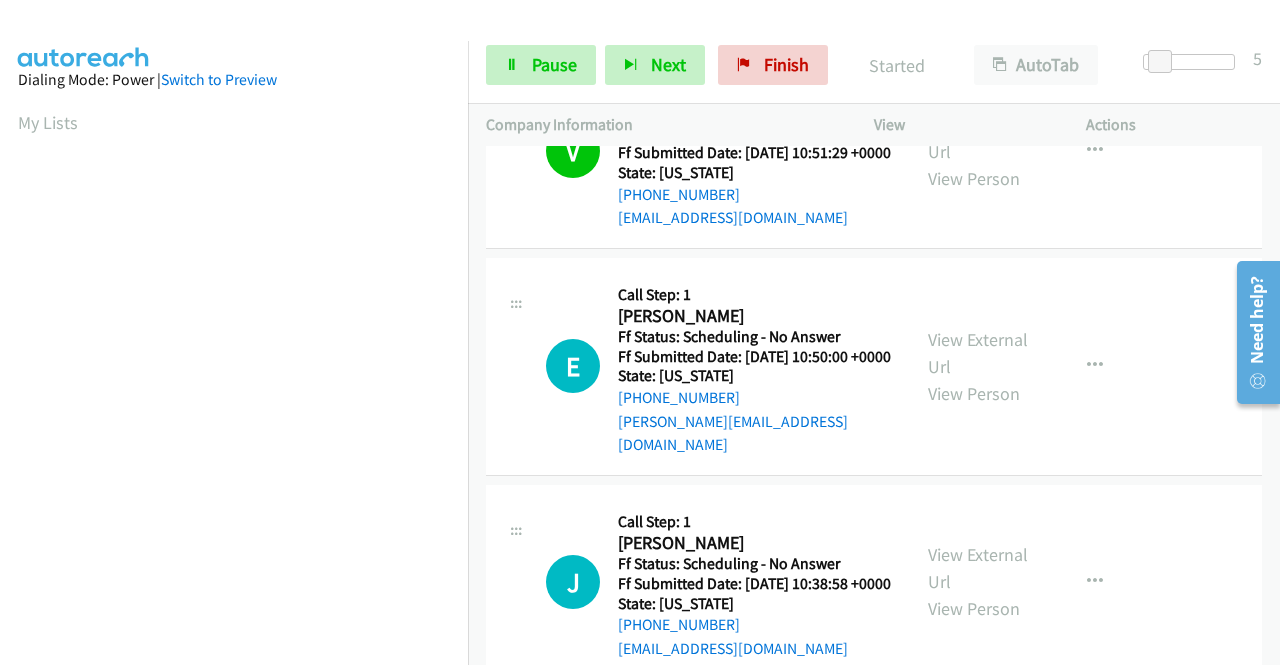 scroll, scrollTop: 1900, scrollLeft: 0, axis: vertical 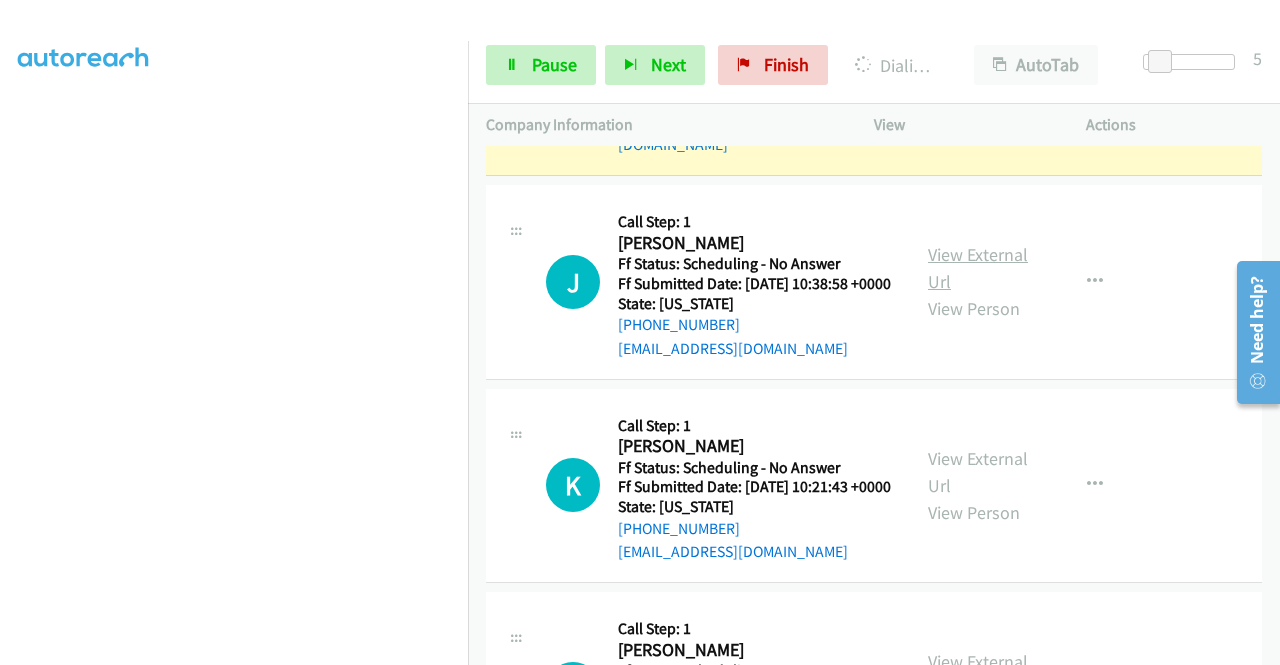 click on "View External Url" at bounding box center [978, 268] 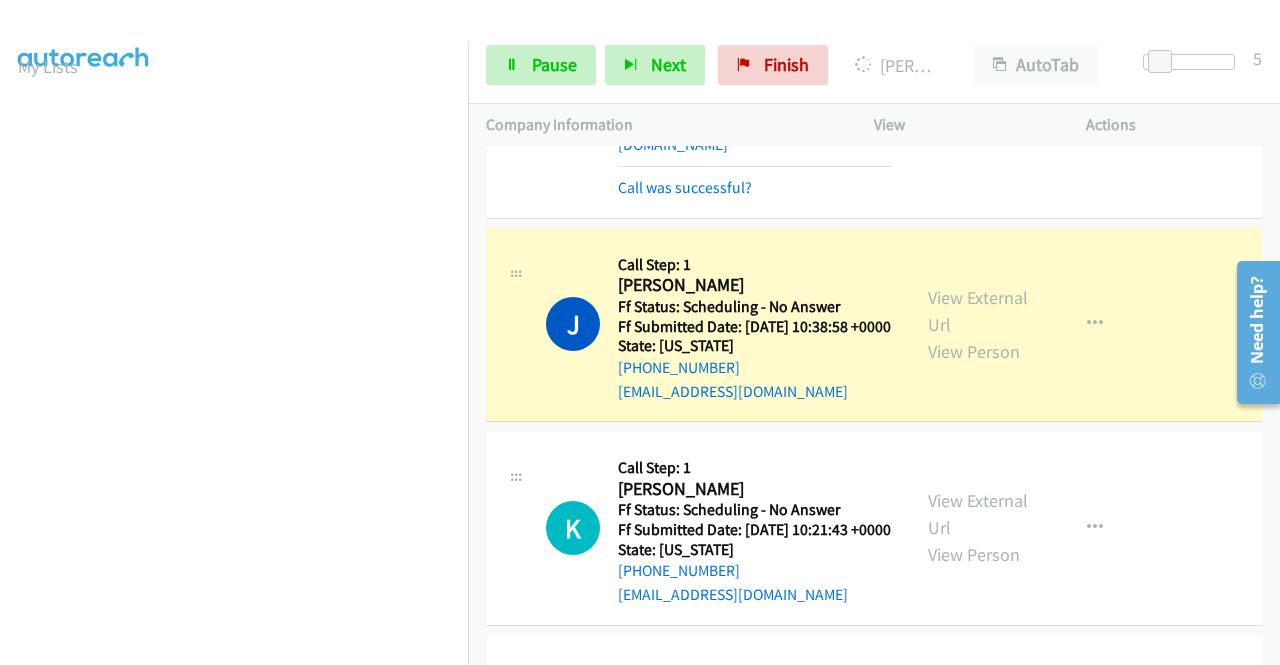 scroll, scrollTop: 456, scrollLeft: 0, axis: vertical 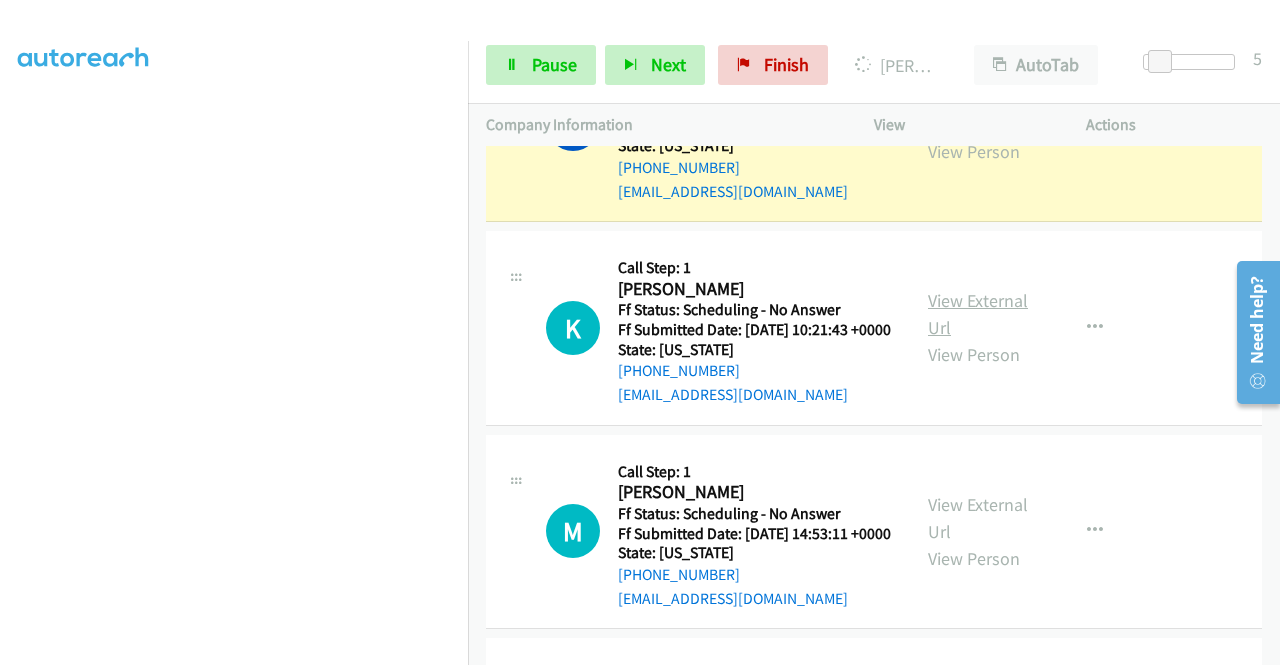 click on "View External Url" at bounding box center [978, 314] 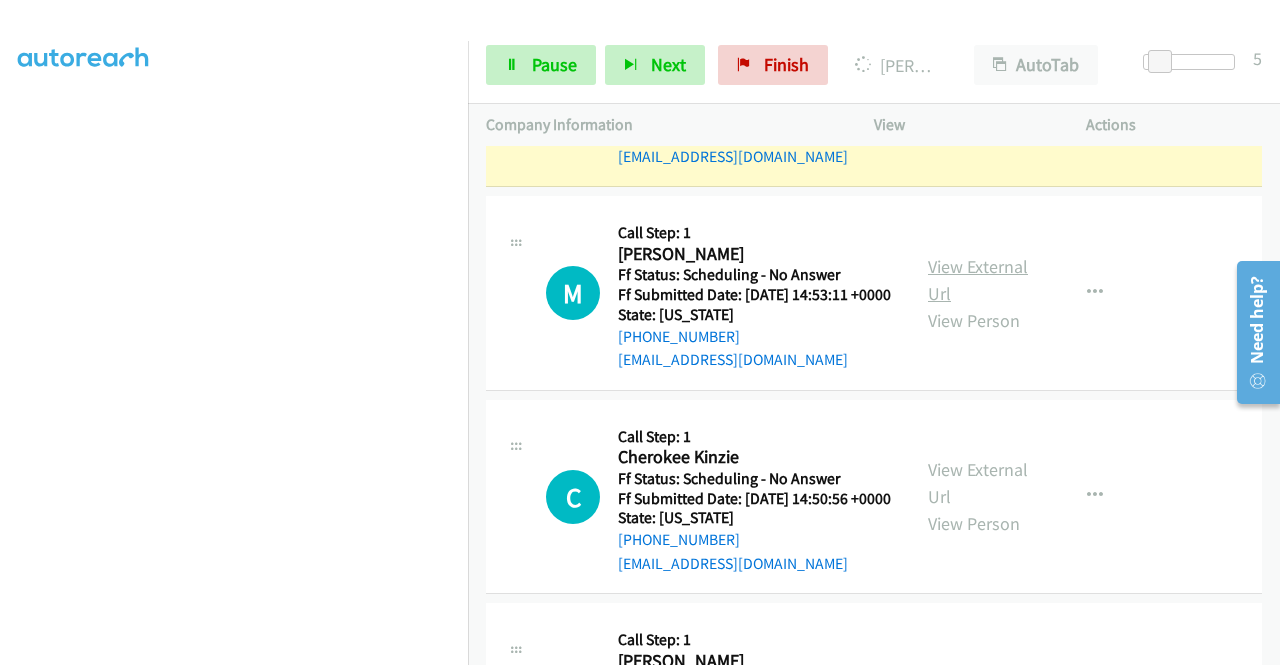 scroll, scrollTop: 2600, scrollLeft: 0, axis: vertical 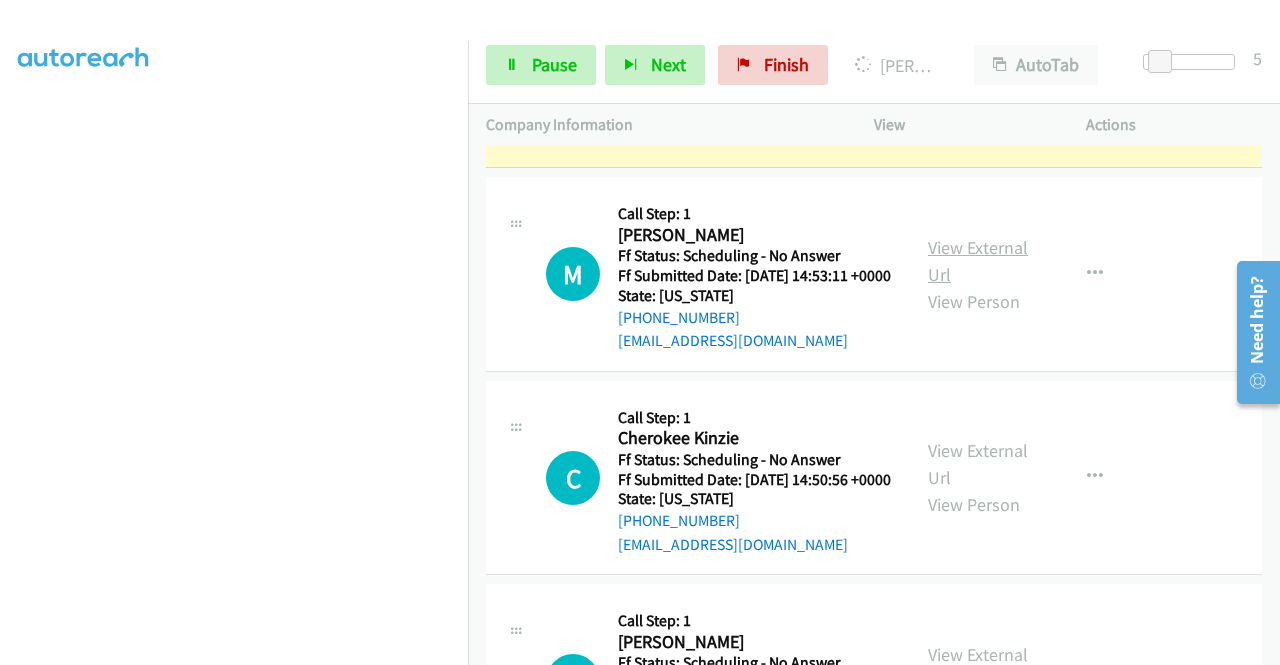 click on "View External Url" at bounding box center (978, 261) 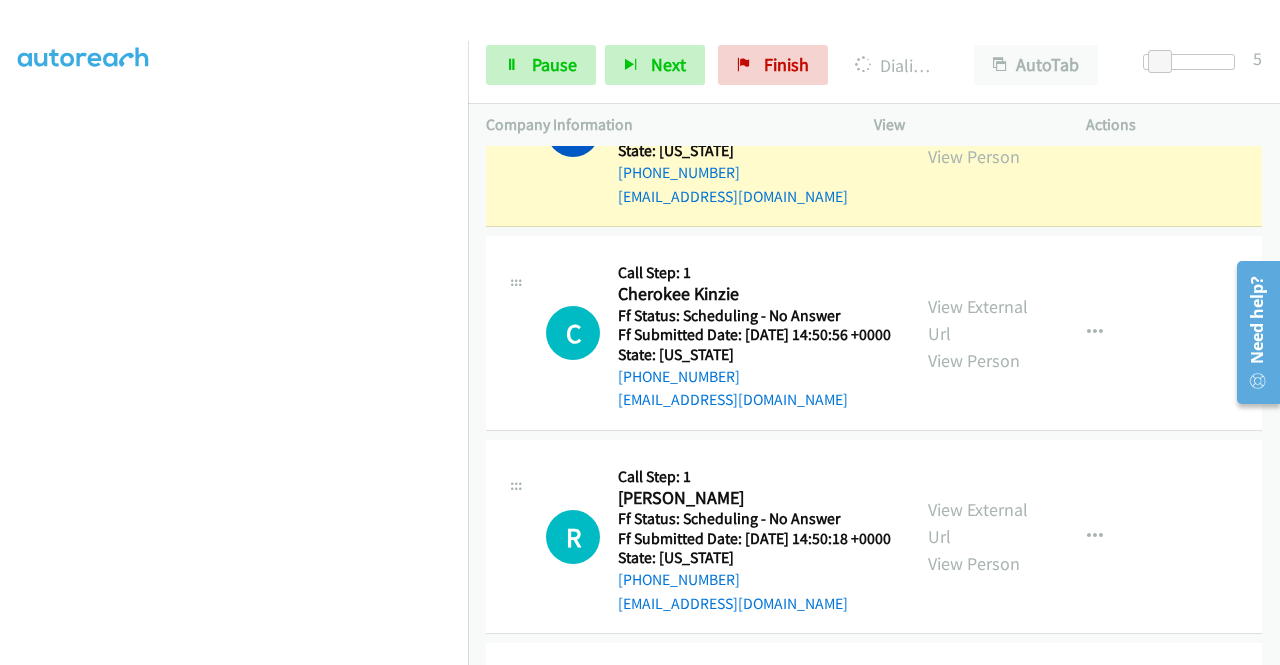 scroll, scrollTop: 2800, scrollLeft: 0, axis: vertical 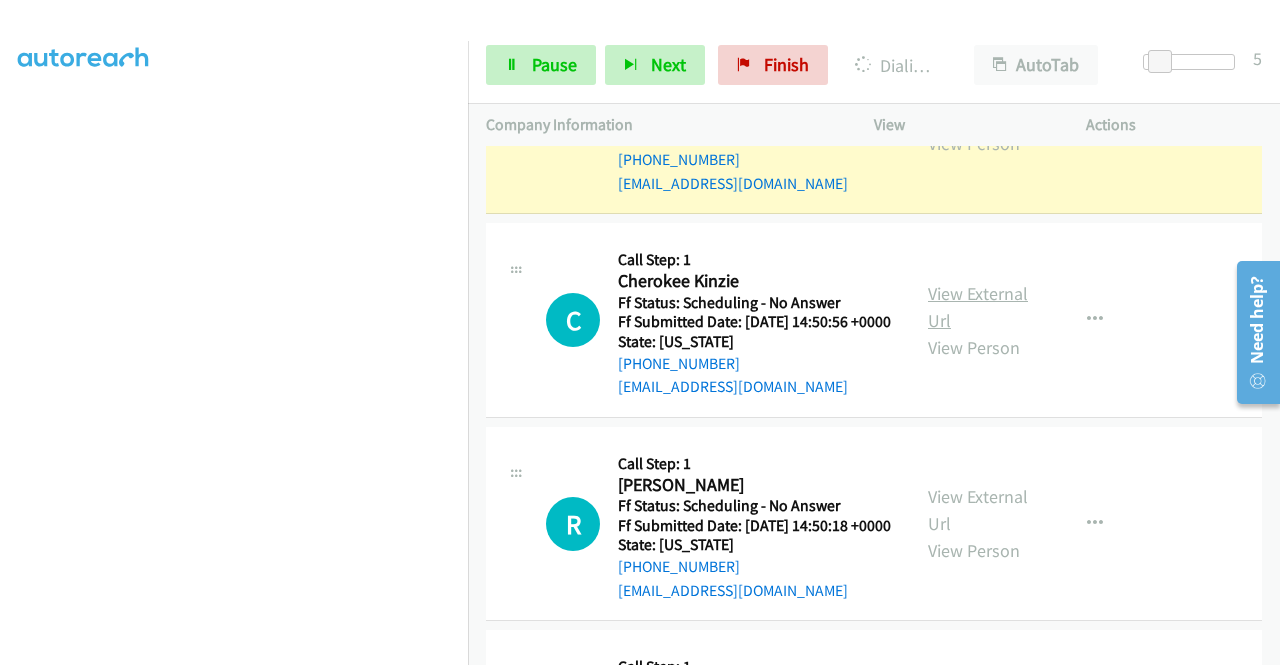 click on "View External Url" at bounding box center (978, 307) 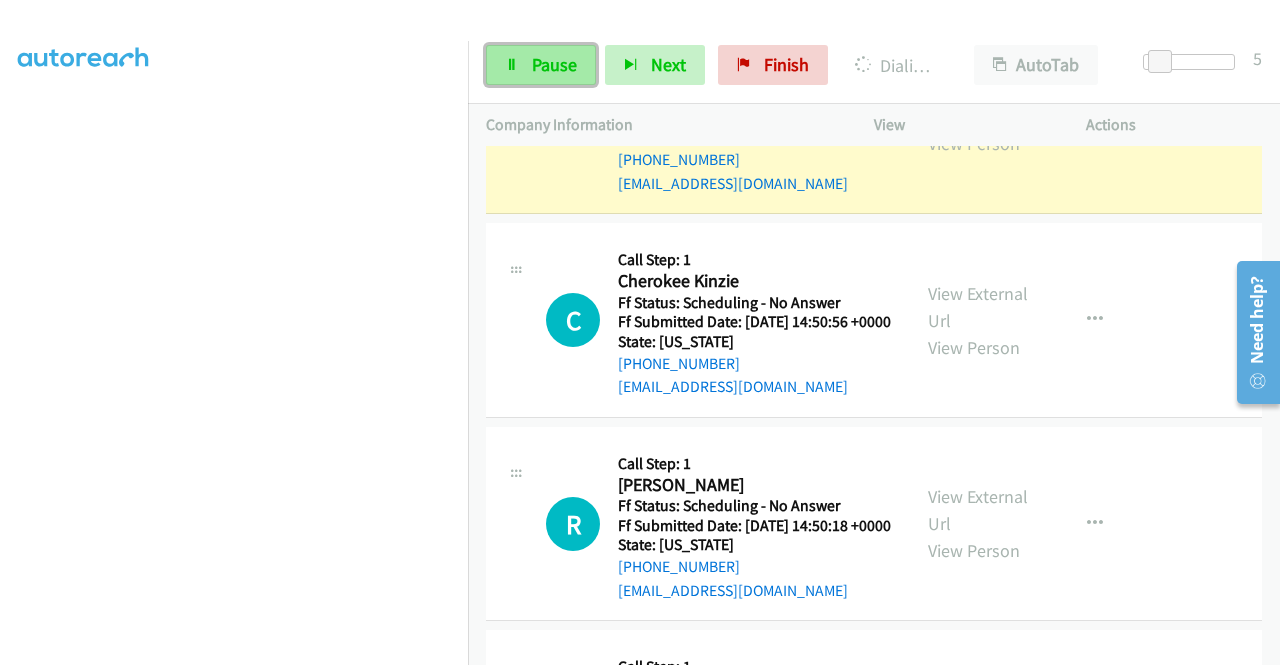 click on "Pause" at bounding box center (541, 65) 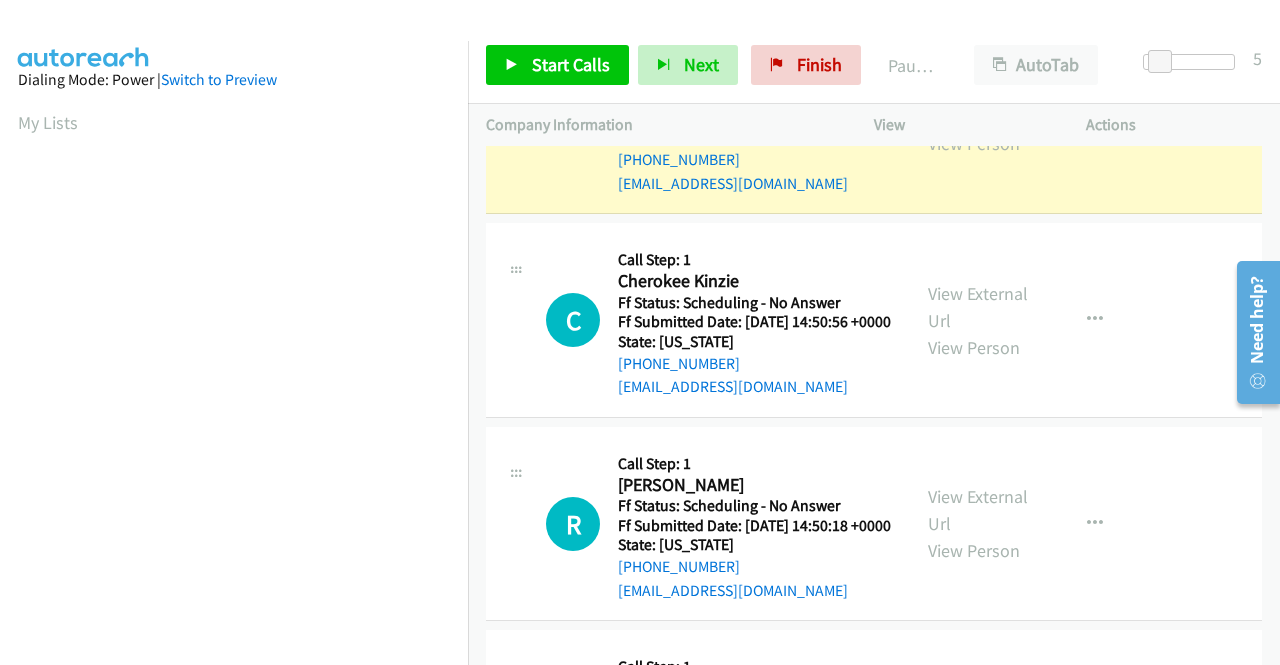 scroll, scrollTop: 0, scrollLeft: 0, axis: both 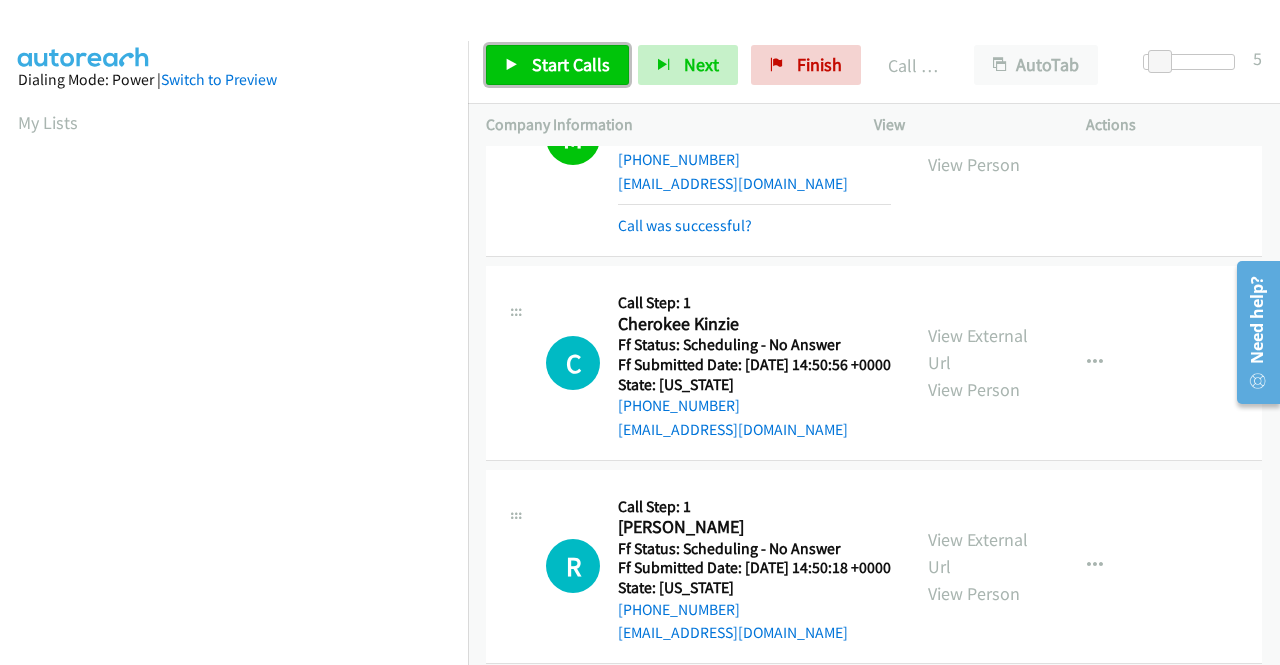 click on "Start Calls" at bounding box center [571, 64] 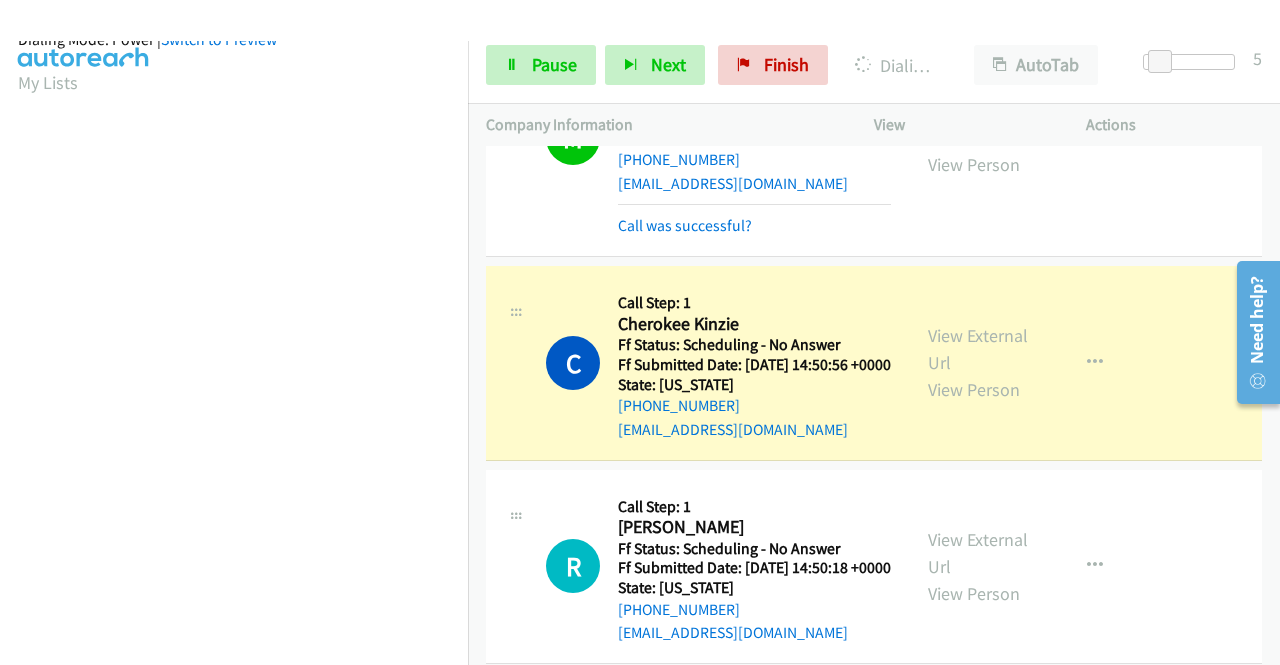 scroll, scrollTop: 456, scrollLeft: 0, axis: vertical 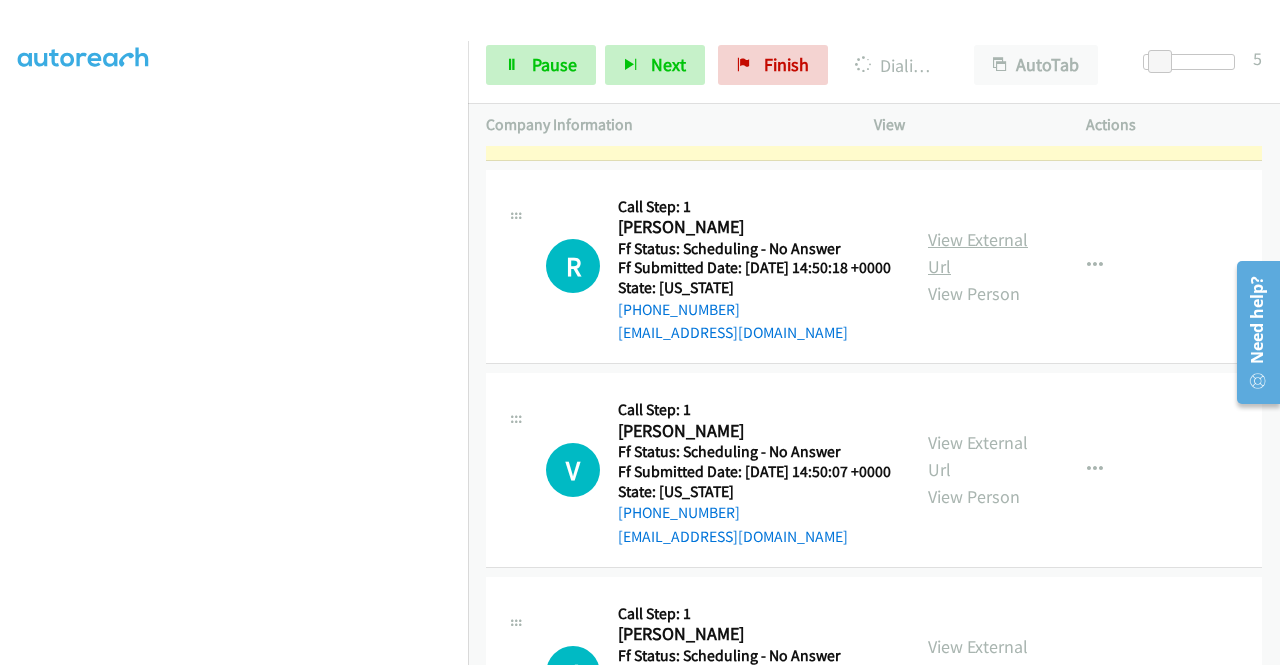 click on "View External Url" at bounding box center [978, 253] 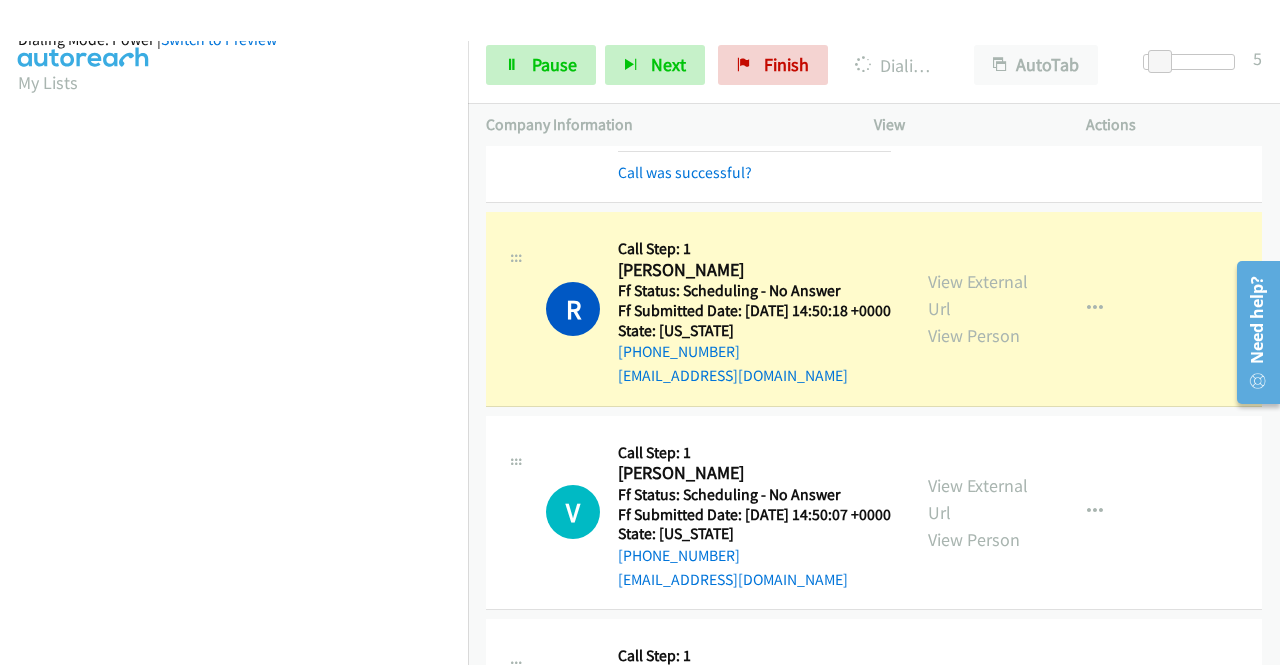 scroll, scrollTop: 456, scrollLeft: 0, axis: vertical 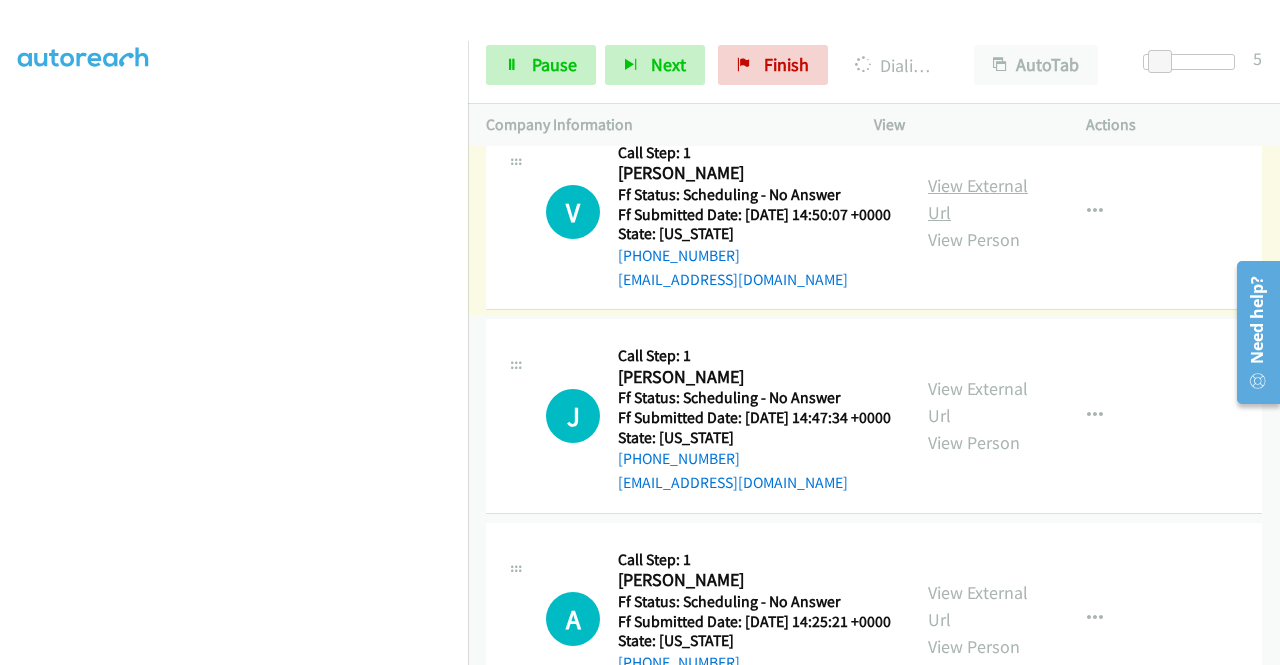 click on "View External Url" at bounding box center [978, 199] 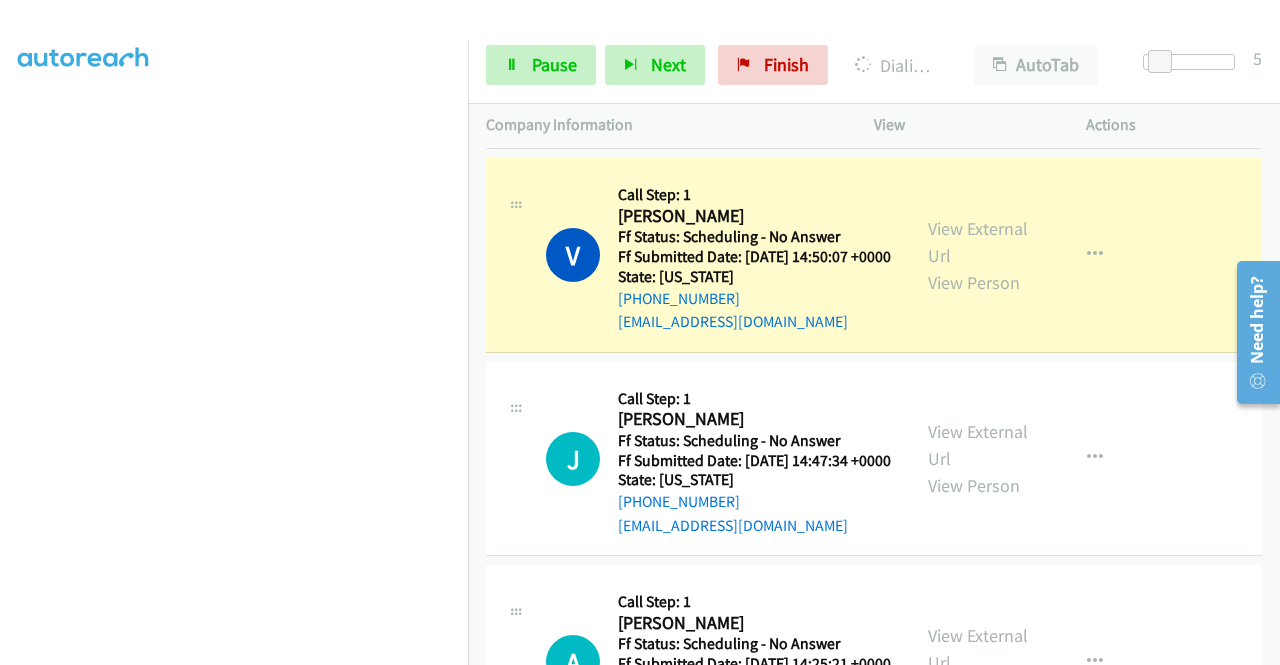 scroll, scrollTop: 456, scrollLeft: 0, axis: vertical 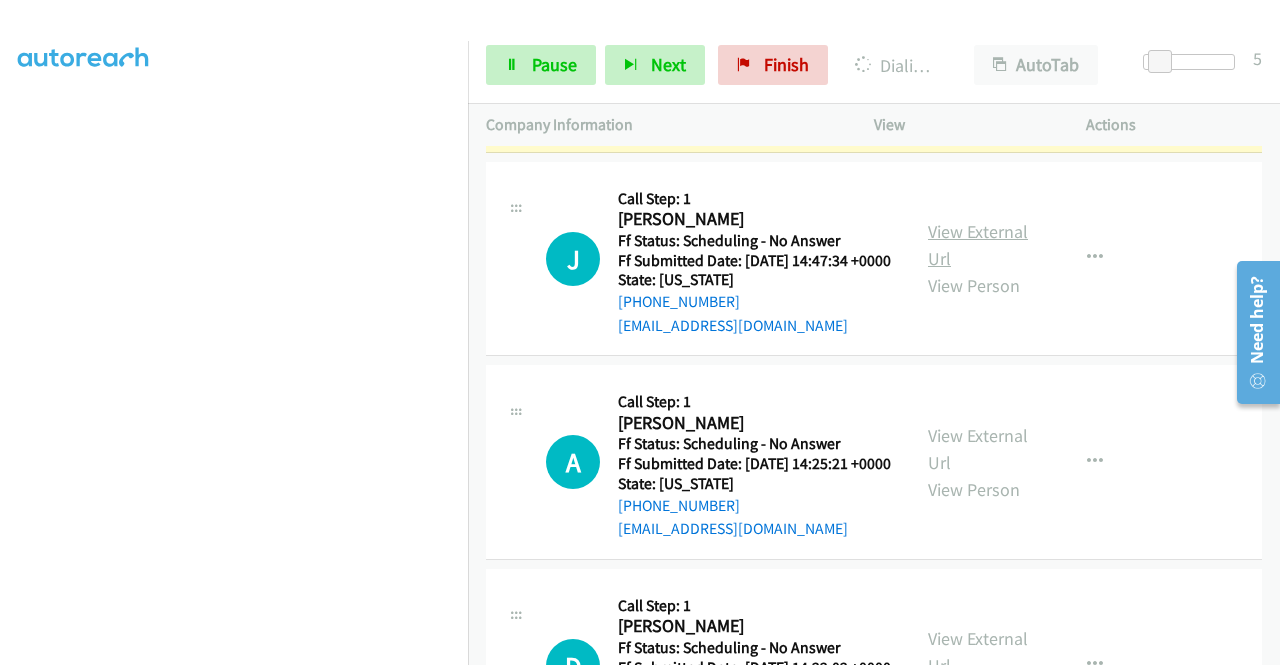 click on "View External Url" at bounding box center (978, 245) 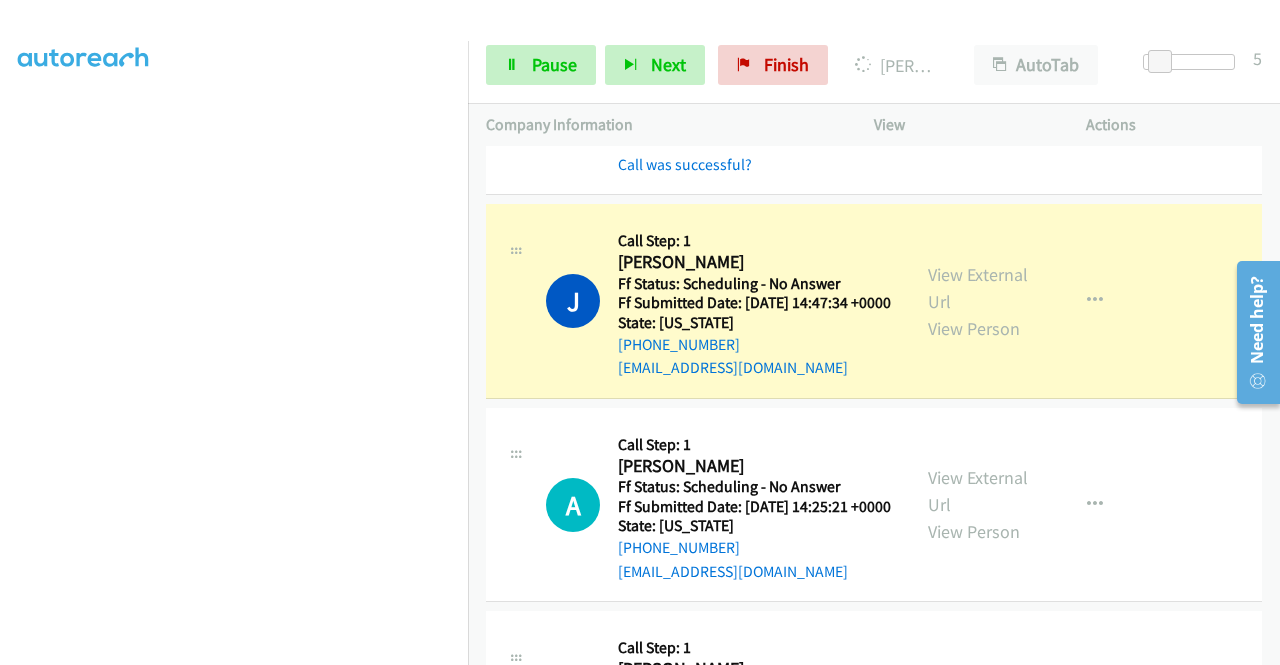 scroll, scrollTop: 456, scrollLeft: 0, axis: vertical 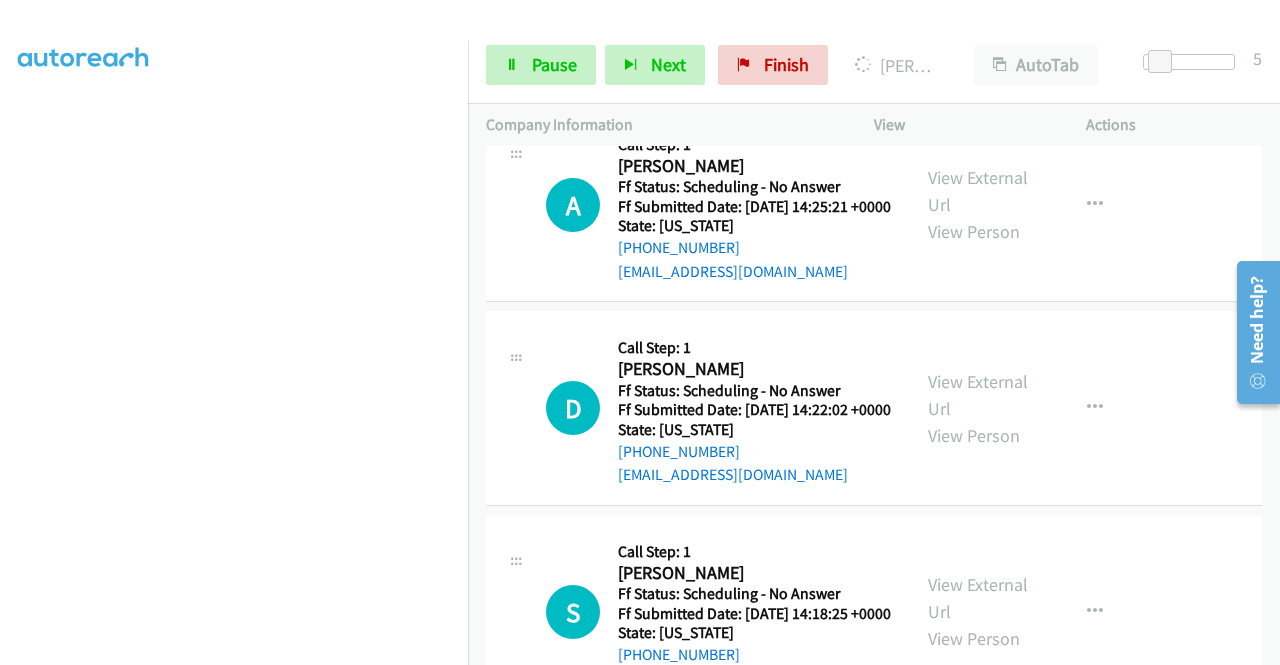 click on "View External Url
View Person" at bounding box center (980, 204) 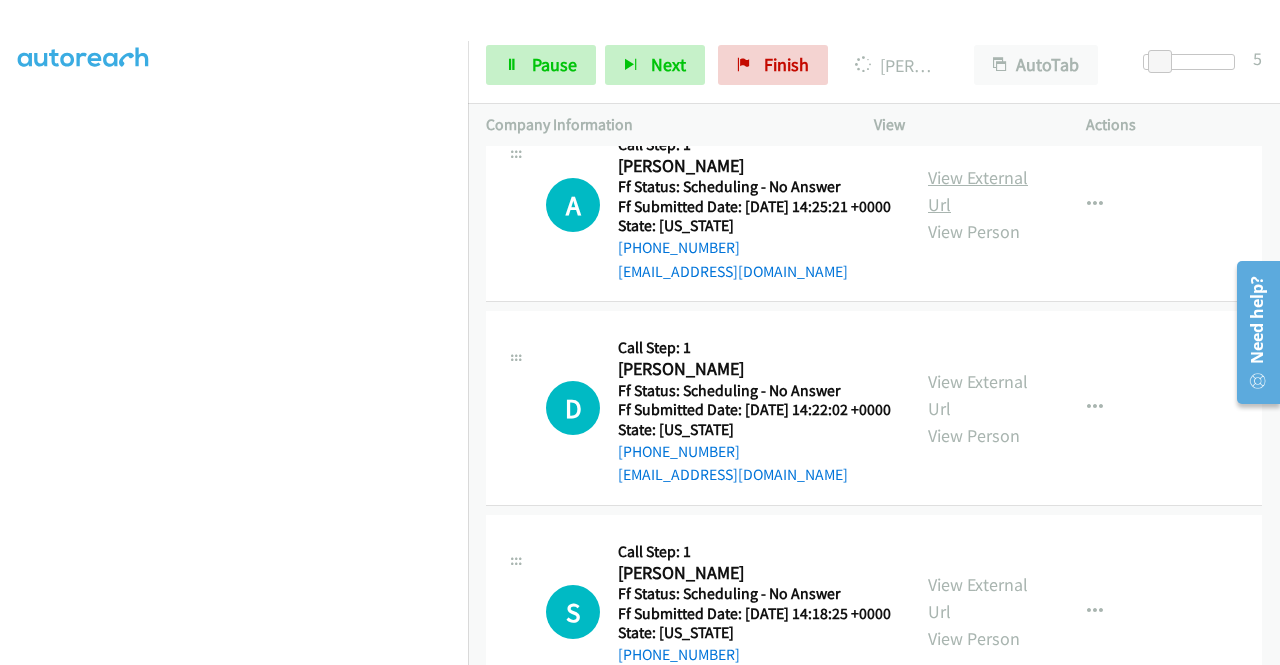 click on "View External Url" at bounding box center [978, 191] 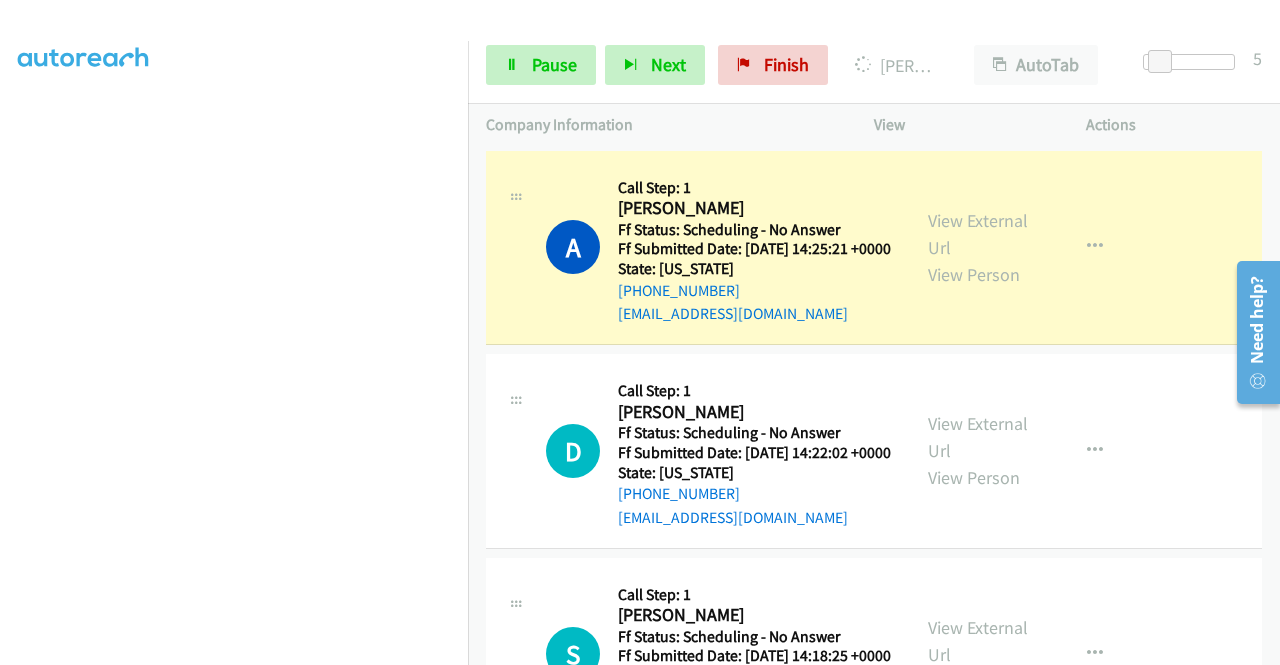 scroll, scrollTop: 456, scrollLeft: 0, axis: vertical 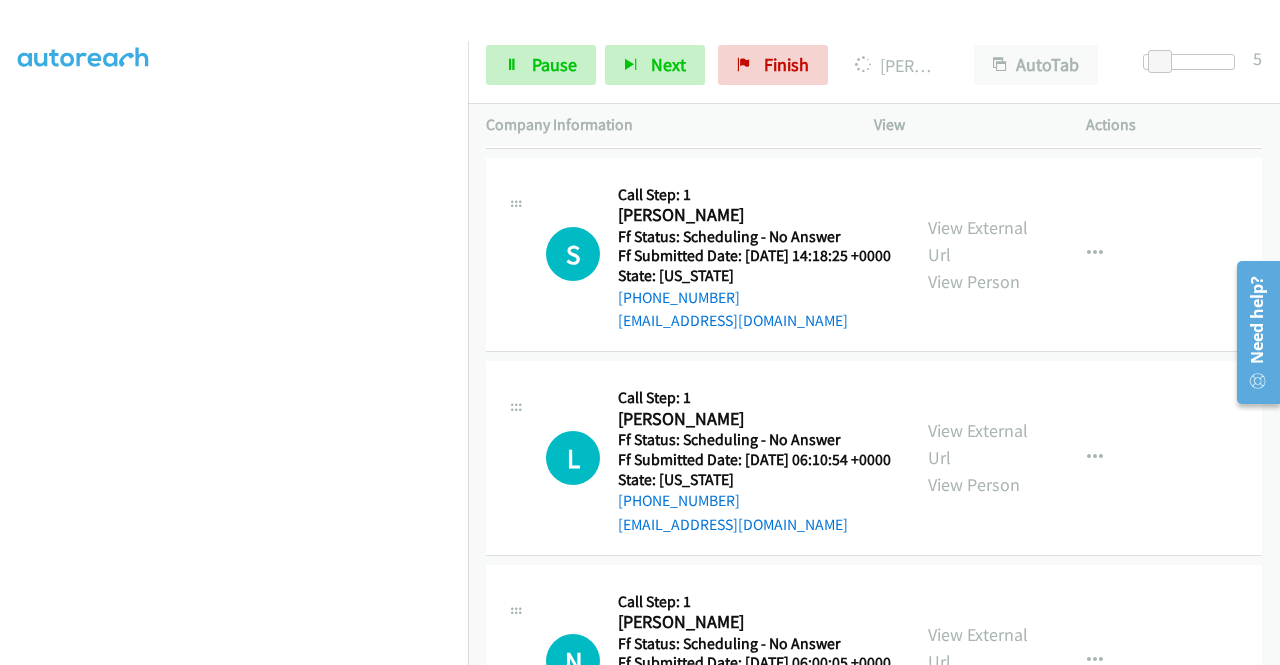 click on "View External Url" at bounding box center [978, 37] 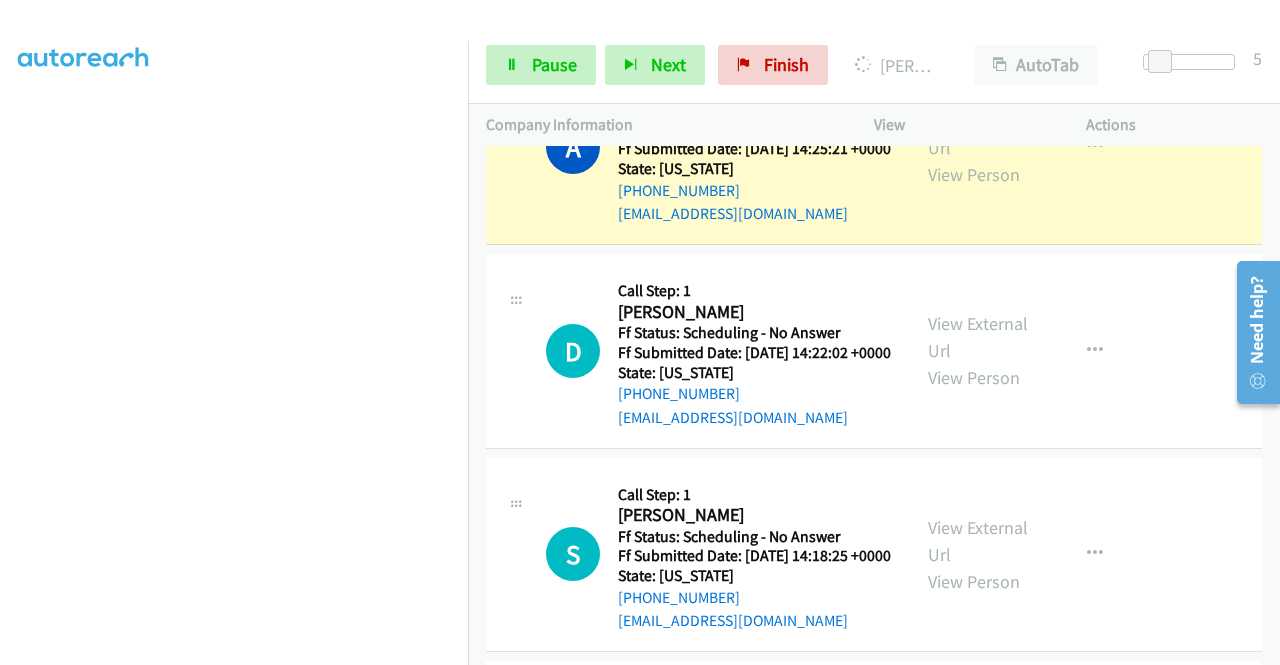 scroll, scrollTop: 4100, scrollLeft: 0, axis: vertical 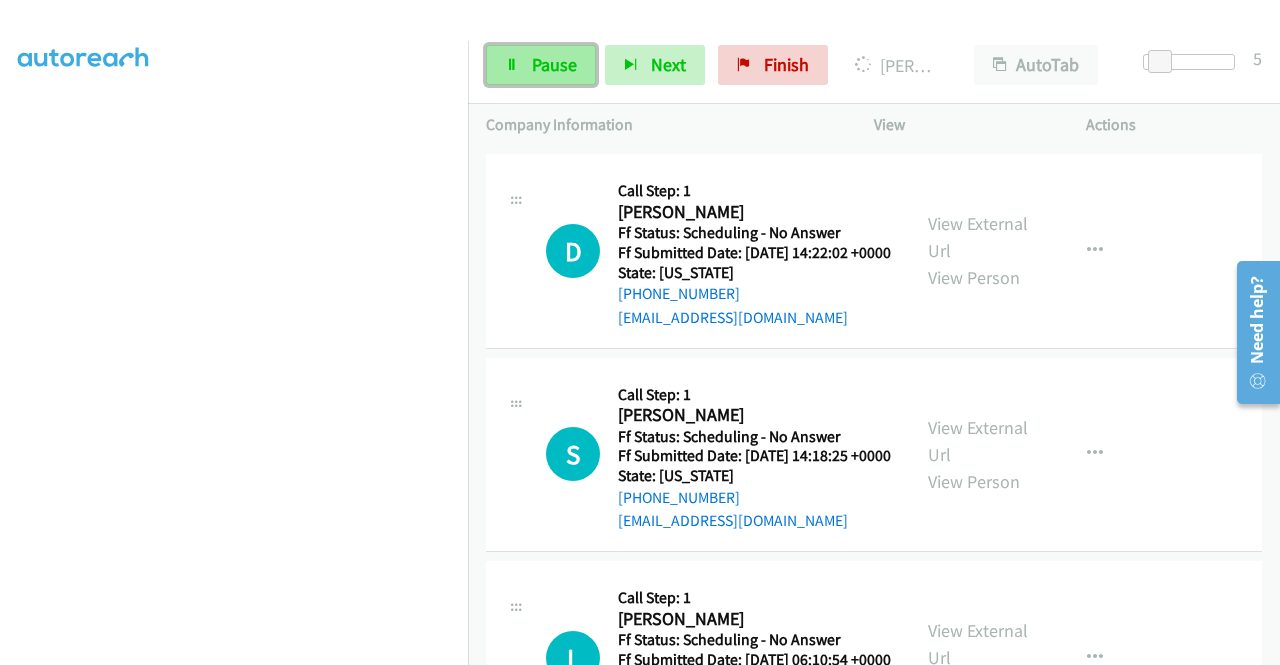 click on "Pause" at bounding box center [541, 65] 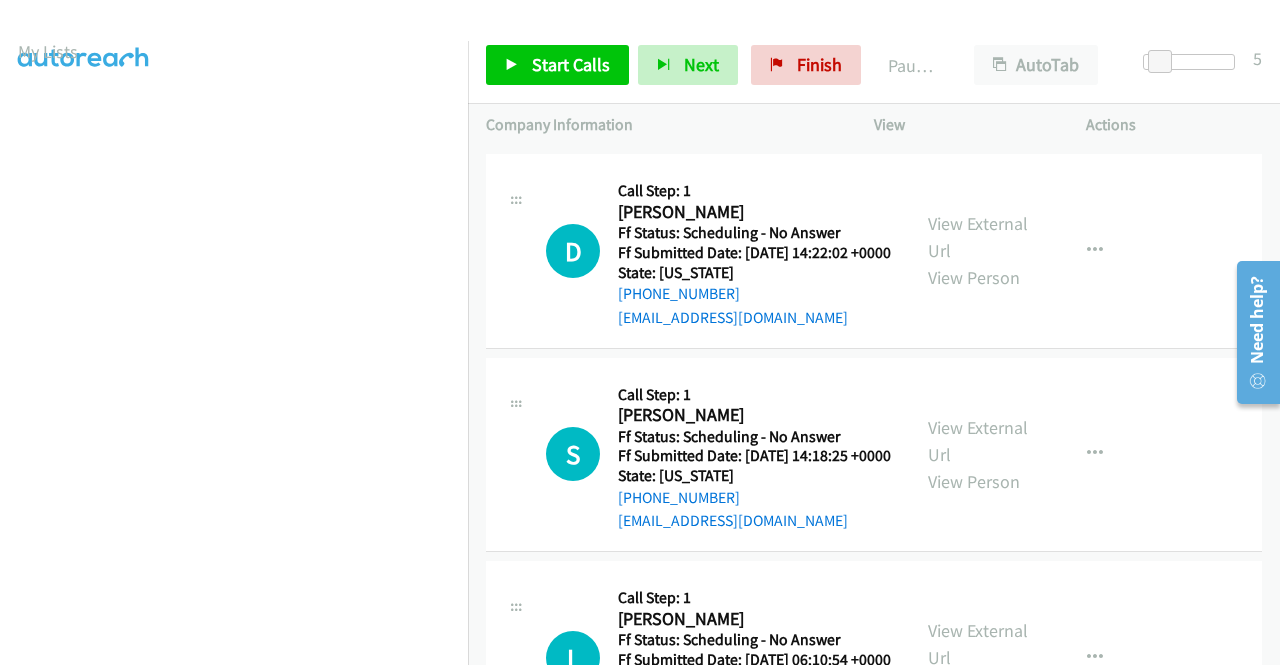 scroll, scrollTop: 56, scrollLeft: 0, axis: vertical 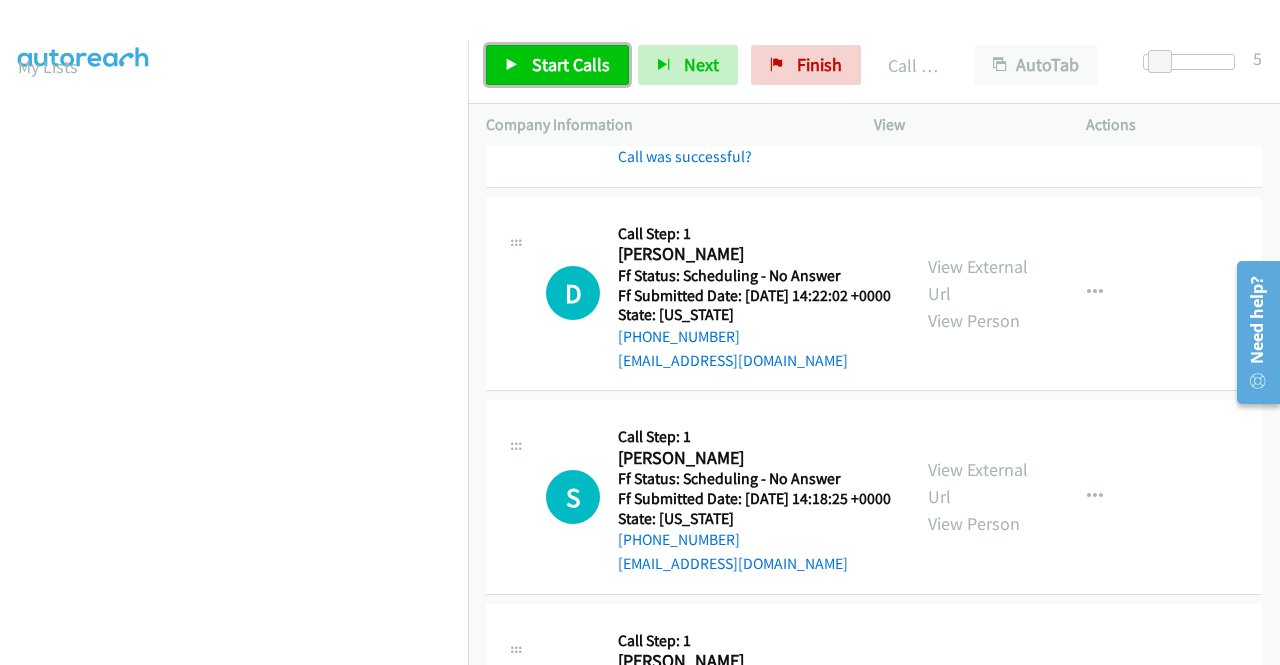 click on "Start Calls" at bounding box center [571, 64] 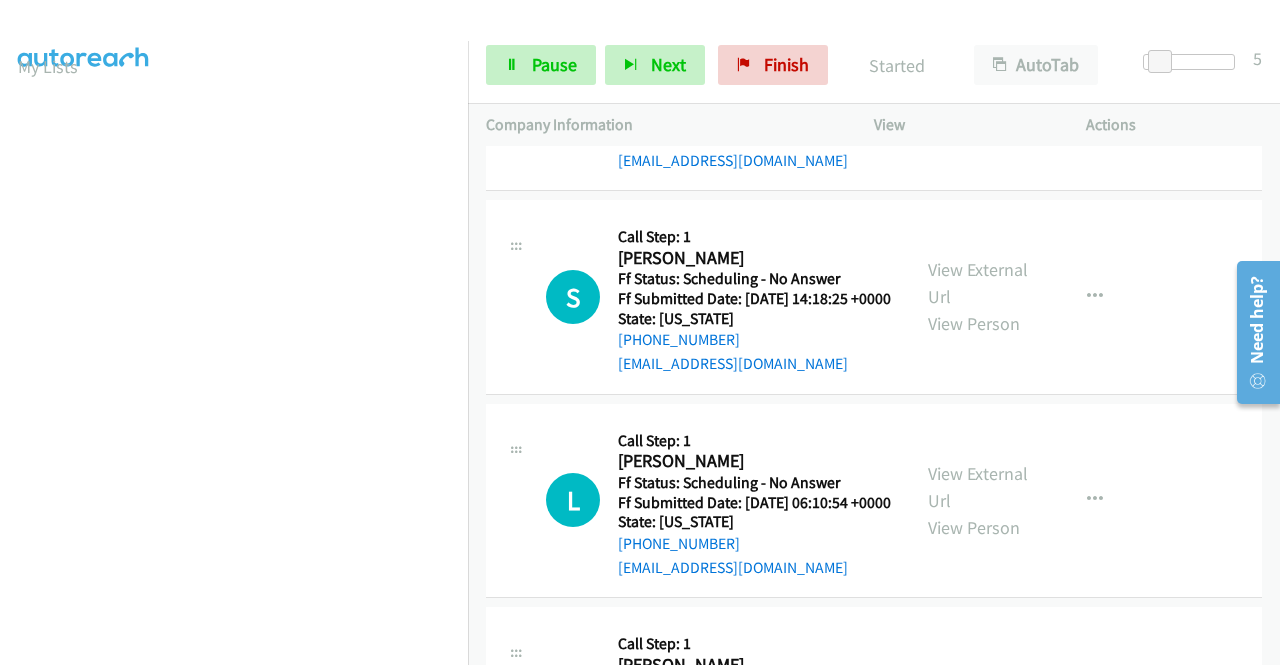 scroll, scrollTop: 4400, scrollLeft: 0, axis: vertical 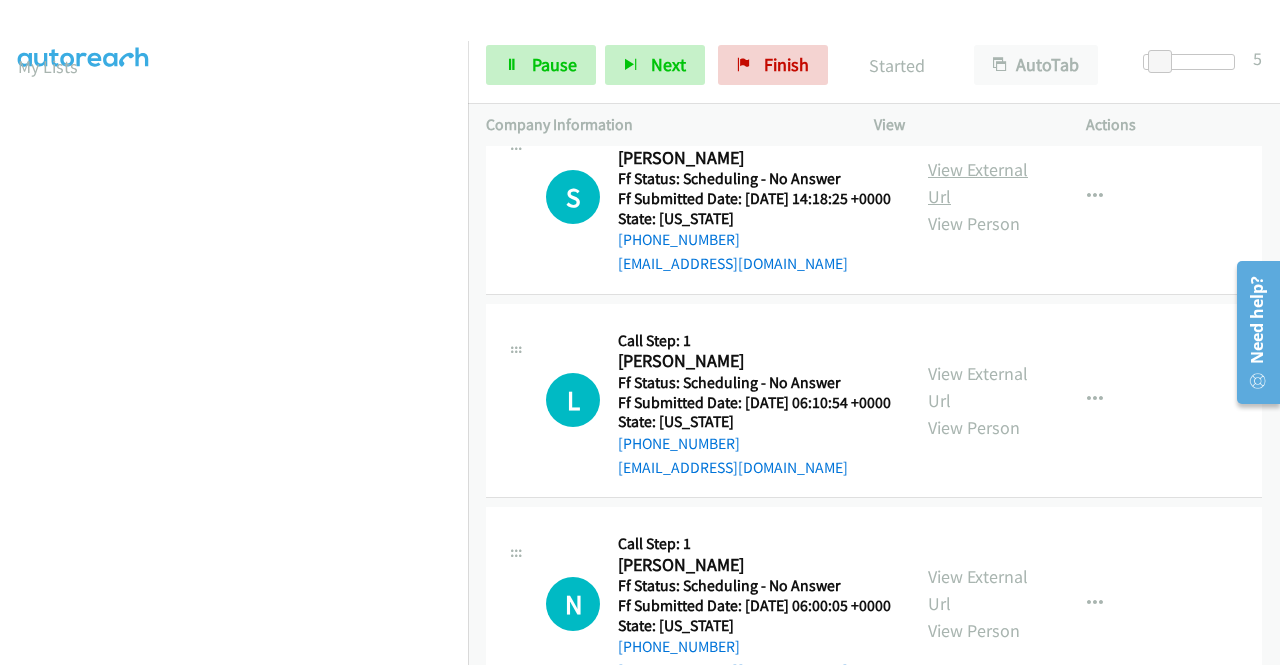 click on "View External Url" at bounding box center (978, 183) 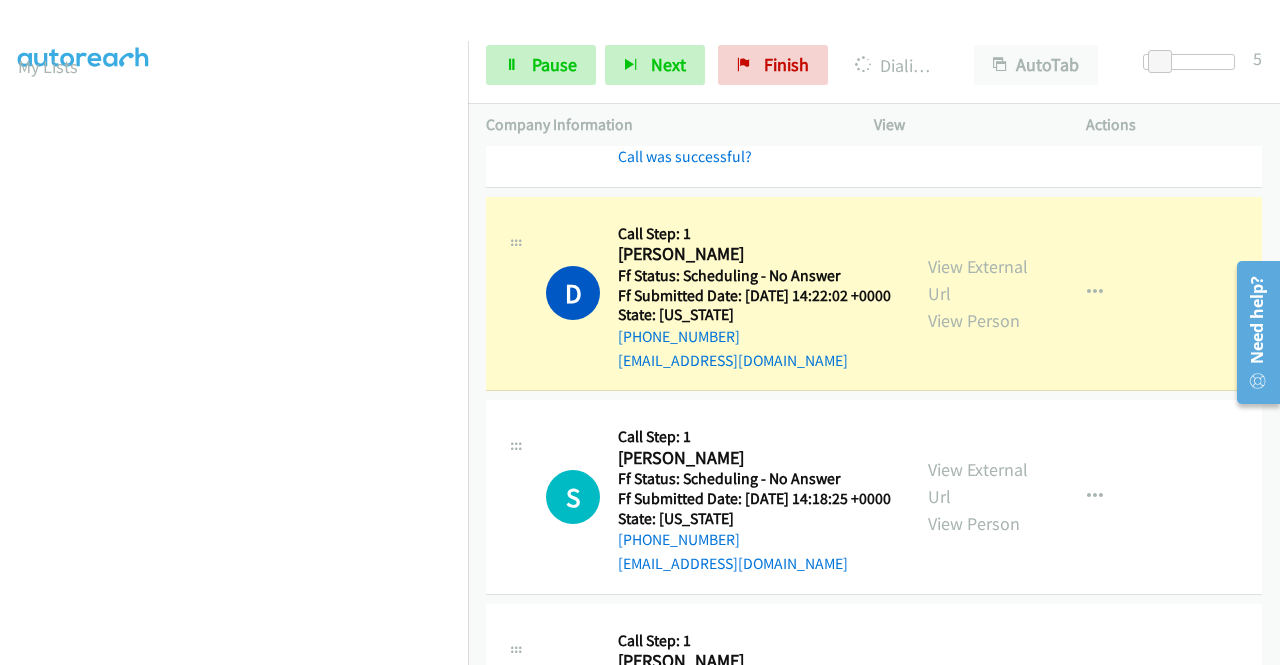 scroll, scrollTop: 4200, scrollLeft: 0, axis: vertical 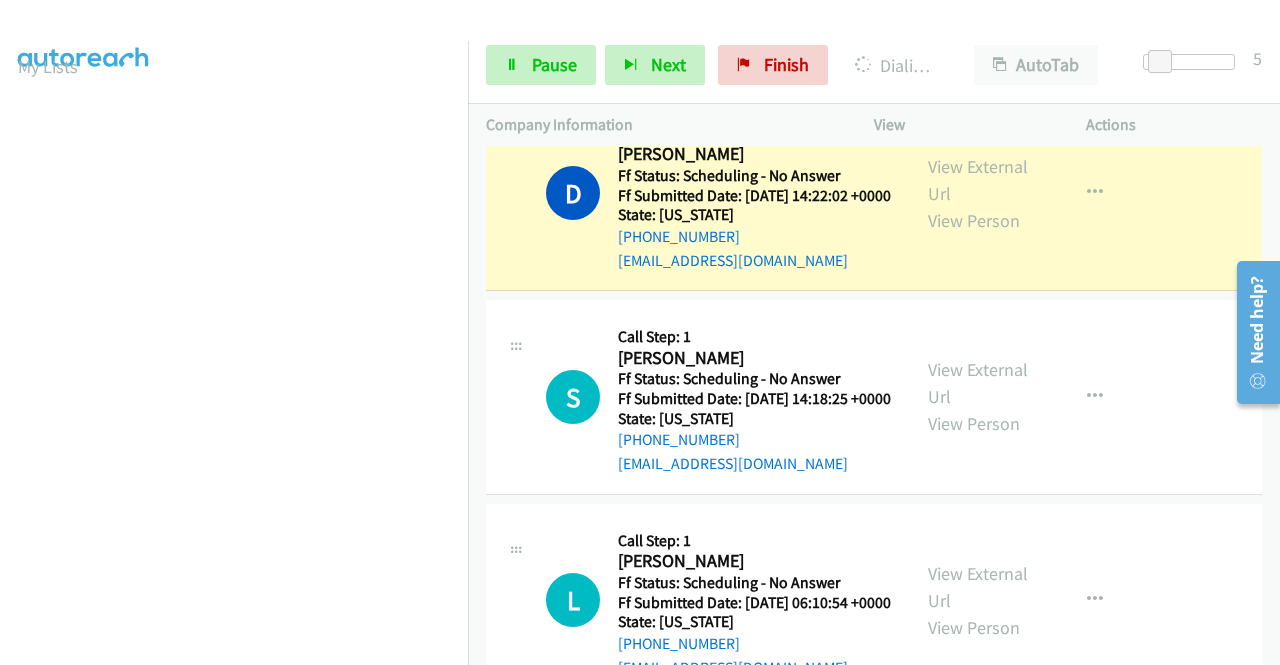 click on "Call was successful?" at bounding box center (685, 56) 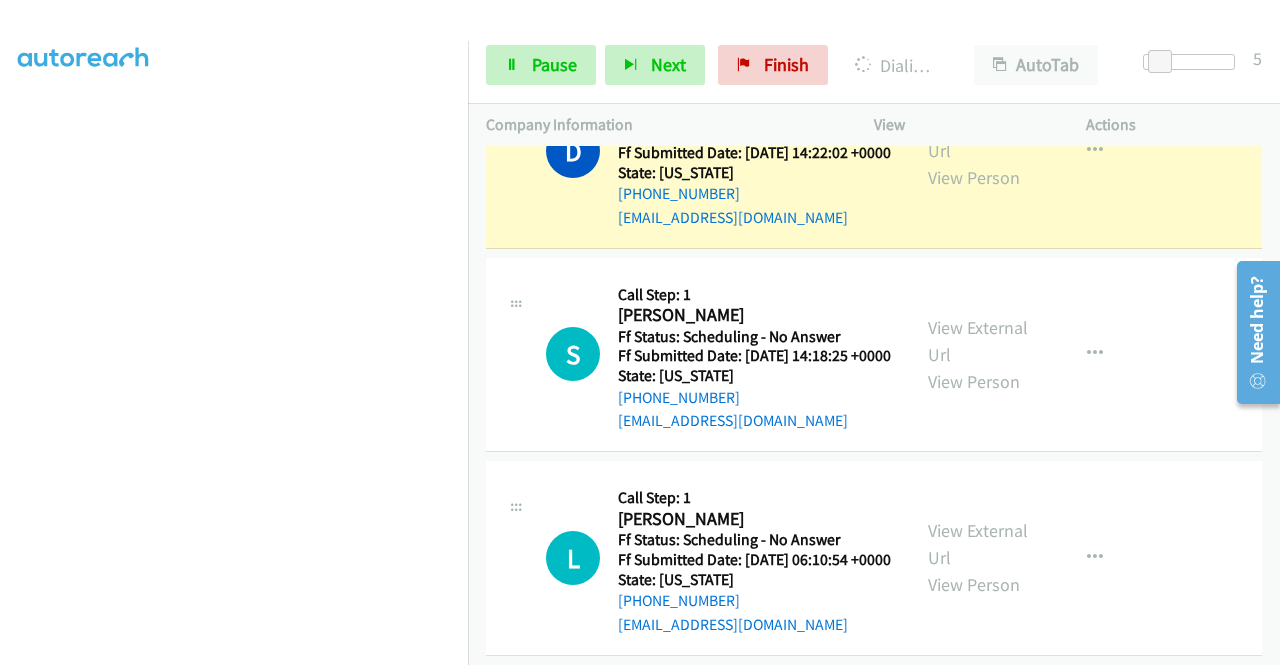 scroll, scrollTop: 456, scrollLeft: 0, axis: vertical 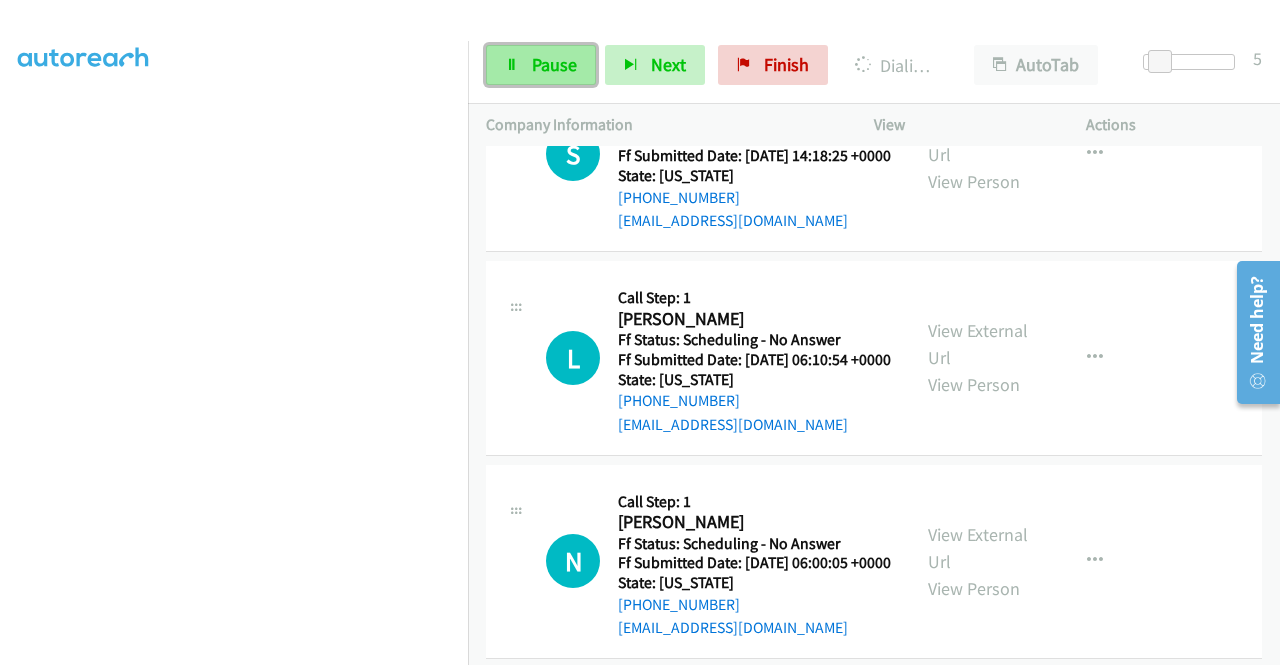 click on "Pause" at bounding box center [554, 64] 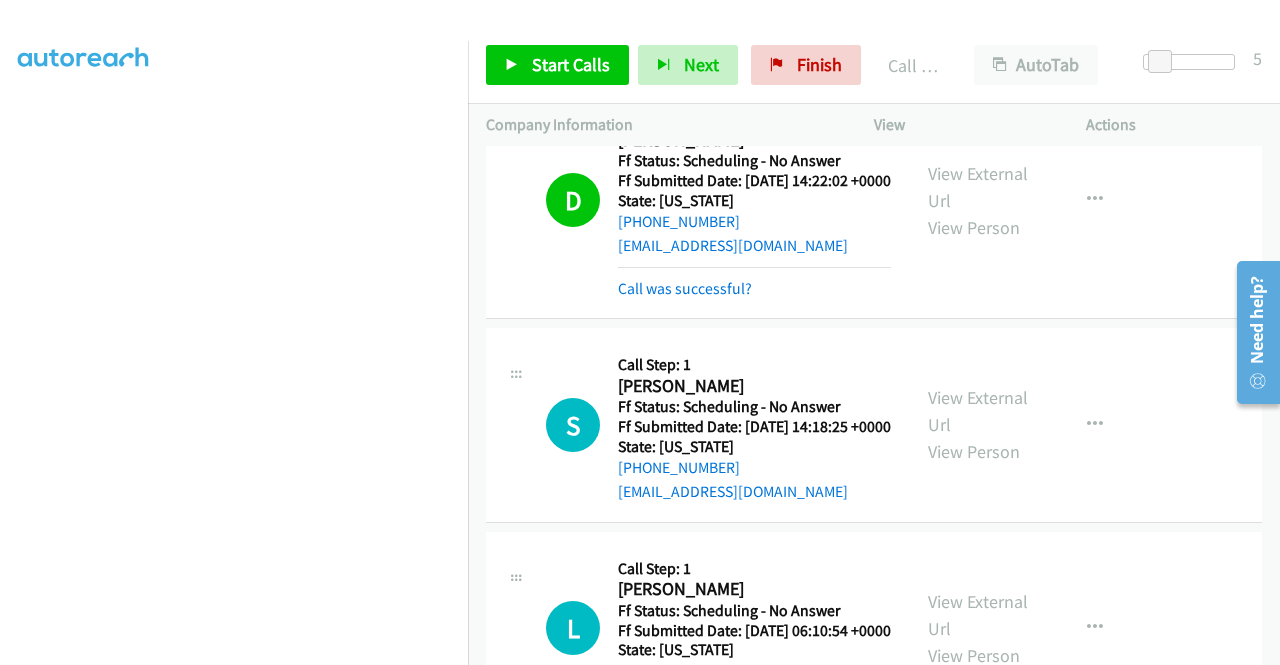scroll, scrollTop: 4200, scrollLeft: 0, axis: vertical 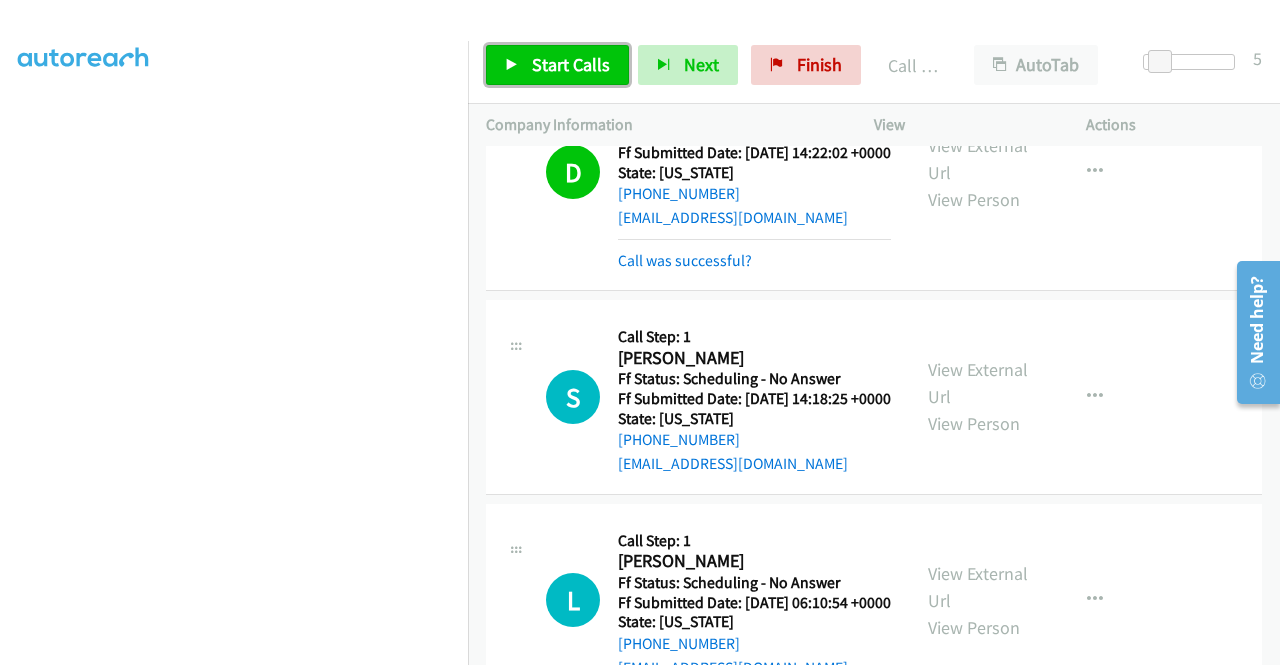 click on "Start Calls" at bounding box center (571, 64) 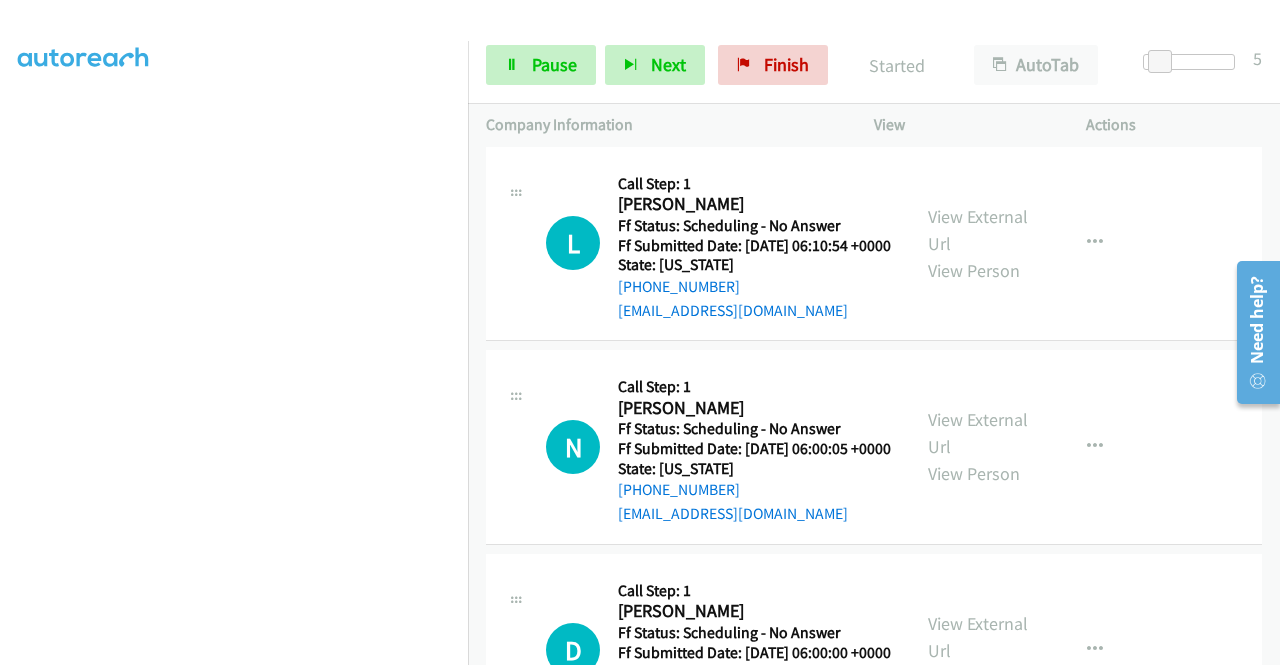scroll, scrollTop: 4600, scrollLeft: 0, axis: vertical 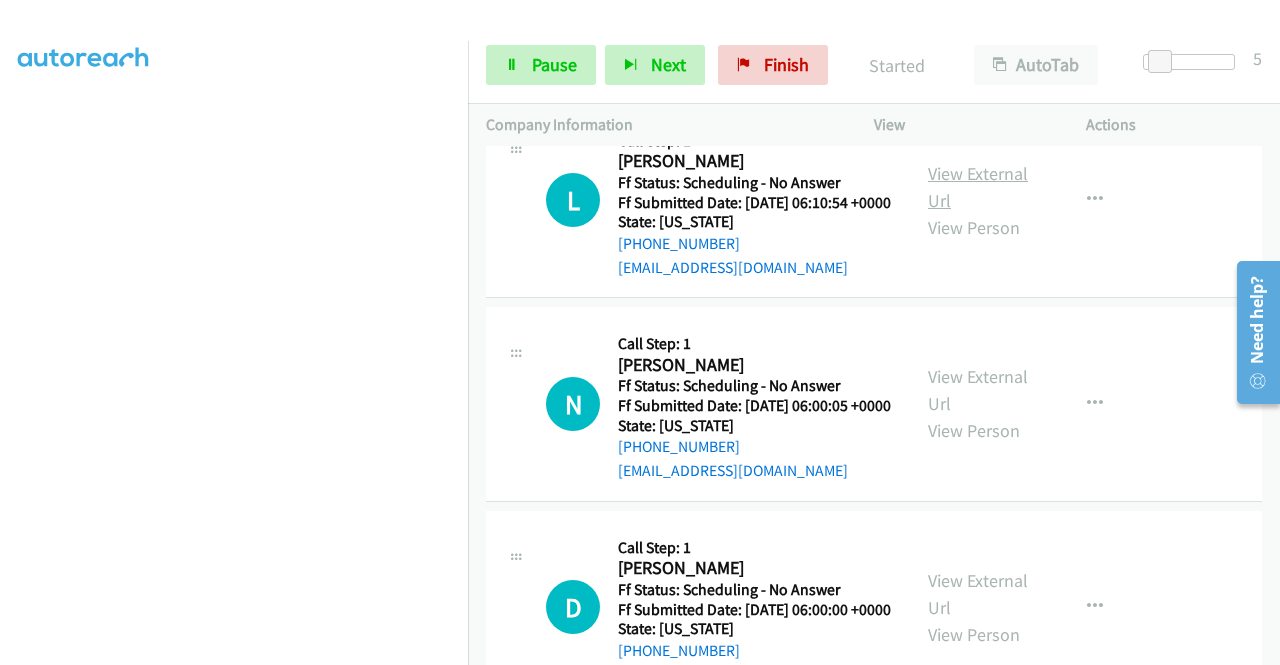 click on "View External Url" at bounding box center (978, 187) 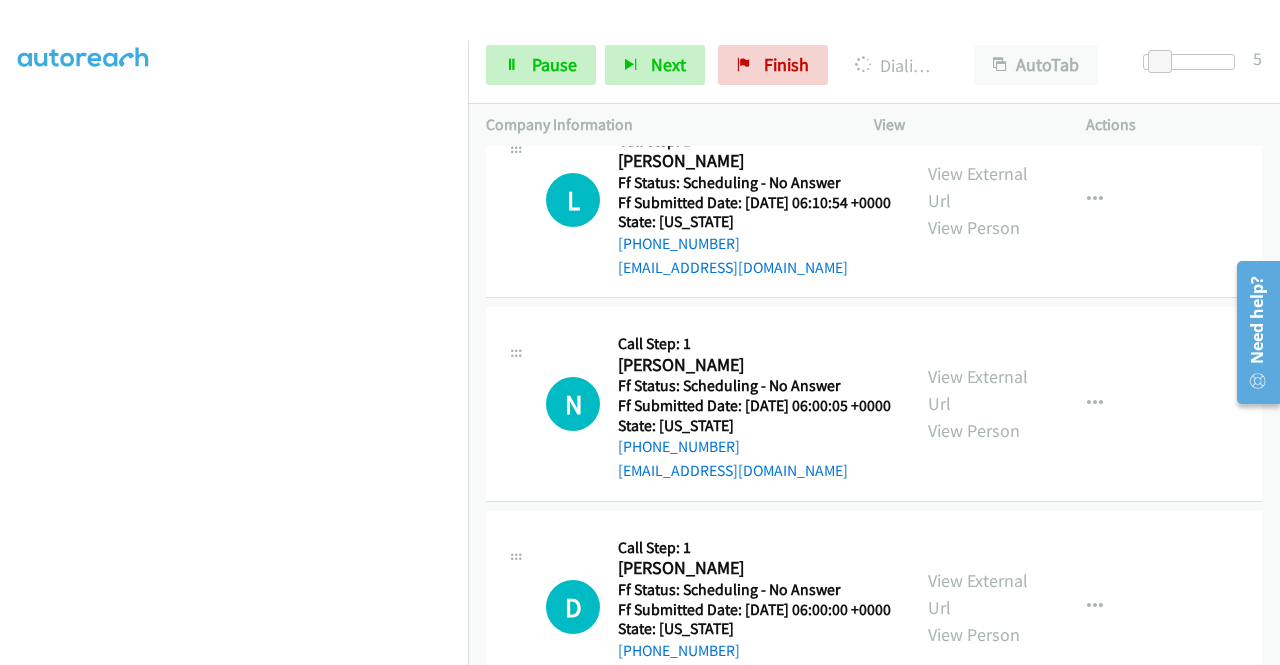 scroll, scrollTop: 456, scrollLeft: 0, axis: vertical 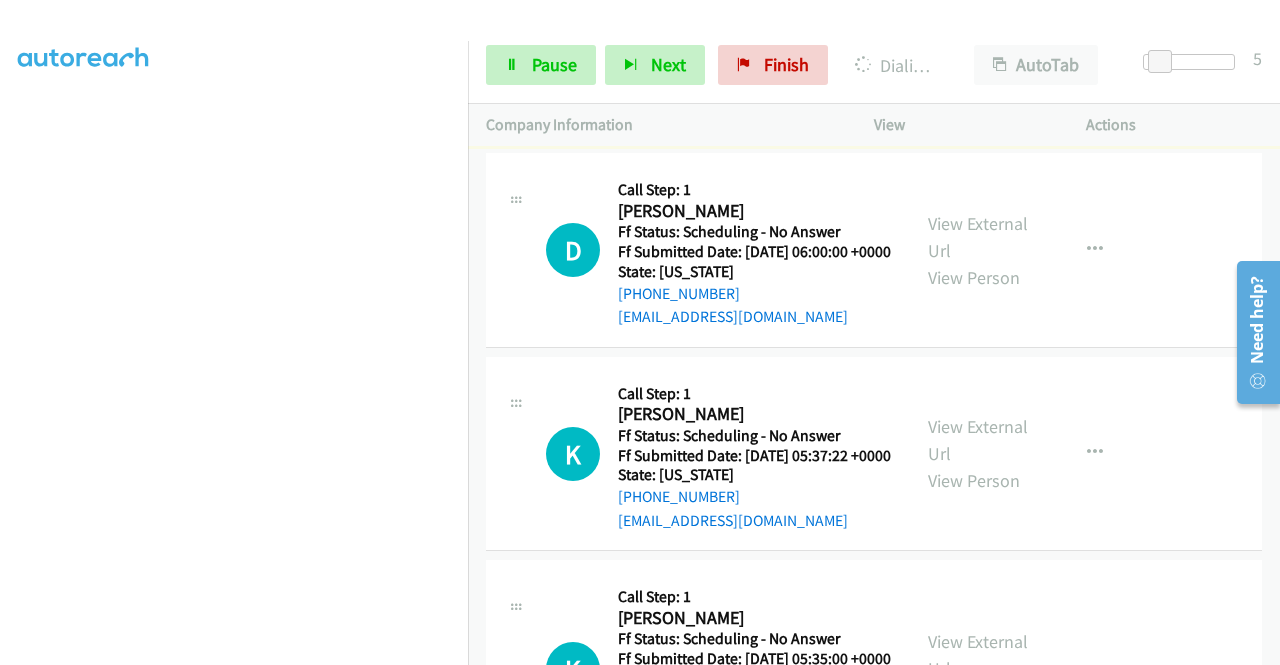 click on "View External Url" at bounding box center [978, 33] 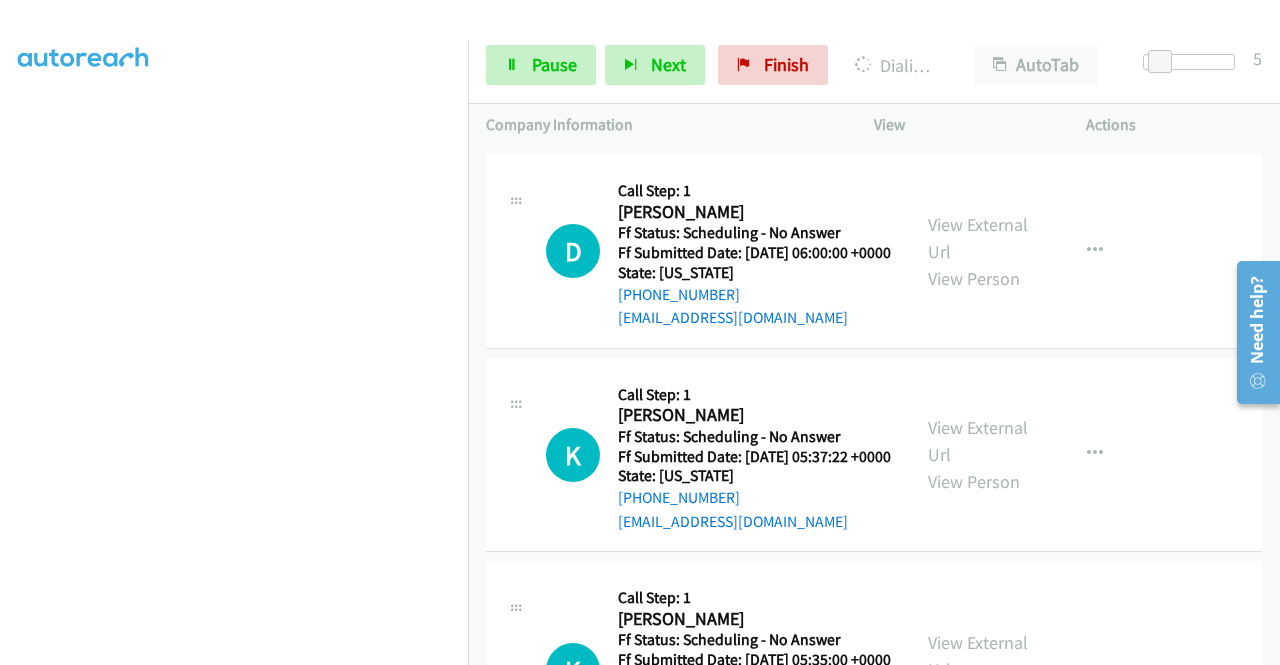 scroll, scrollTop: 5000, scrollLeft: 0, axis: vertical 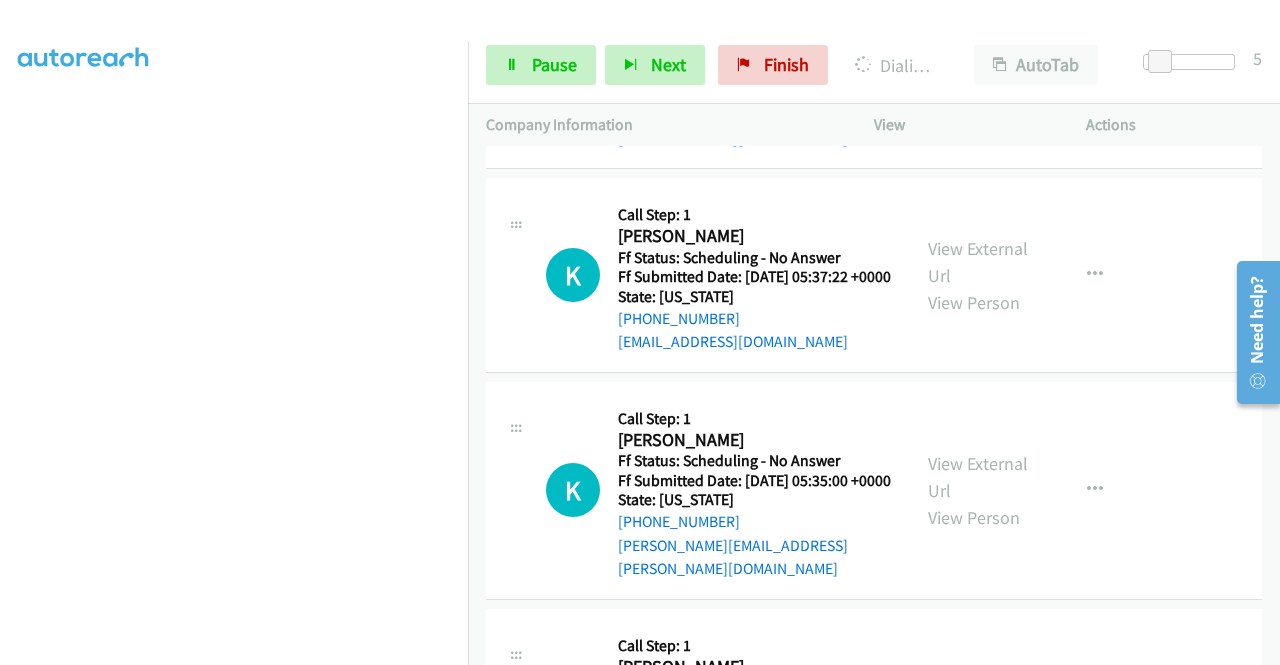 click on "View External Url" at bounding box center (978, 58) 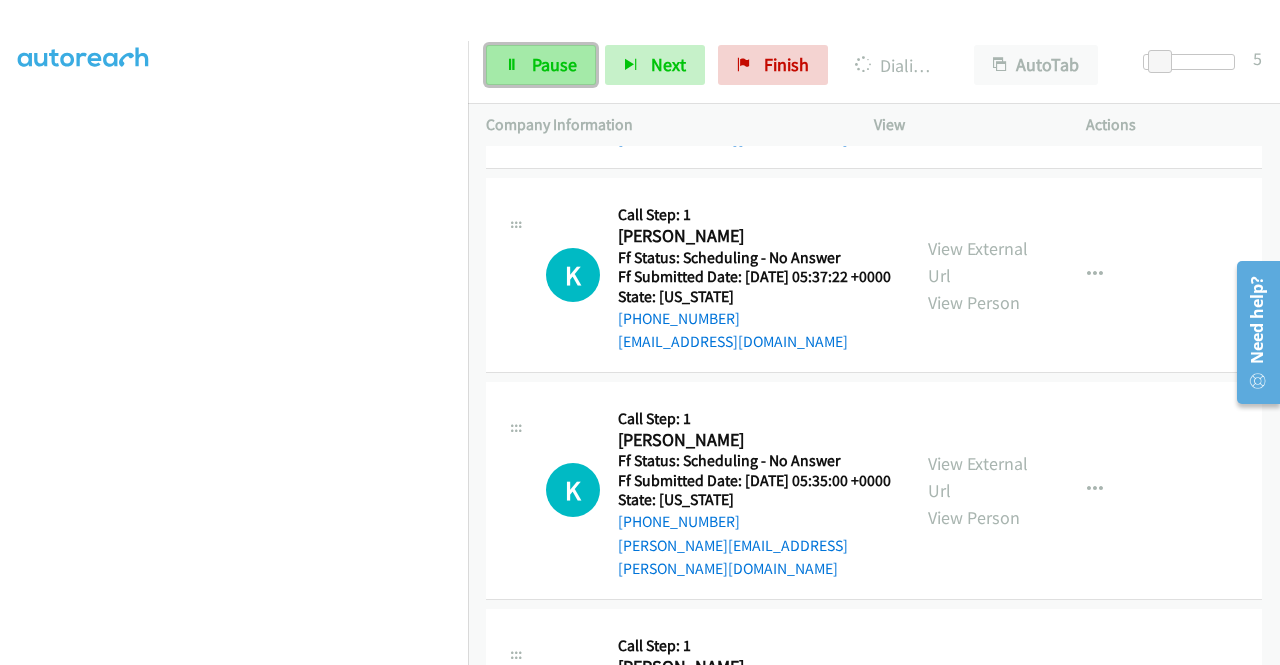 click on "Pause" at bounding box center (554, 64) 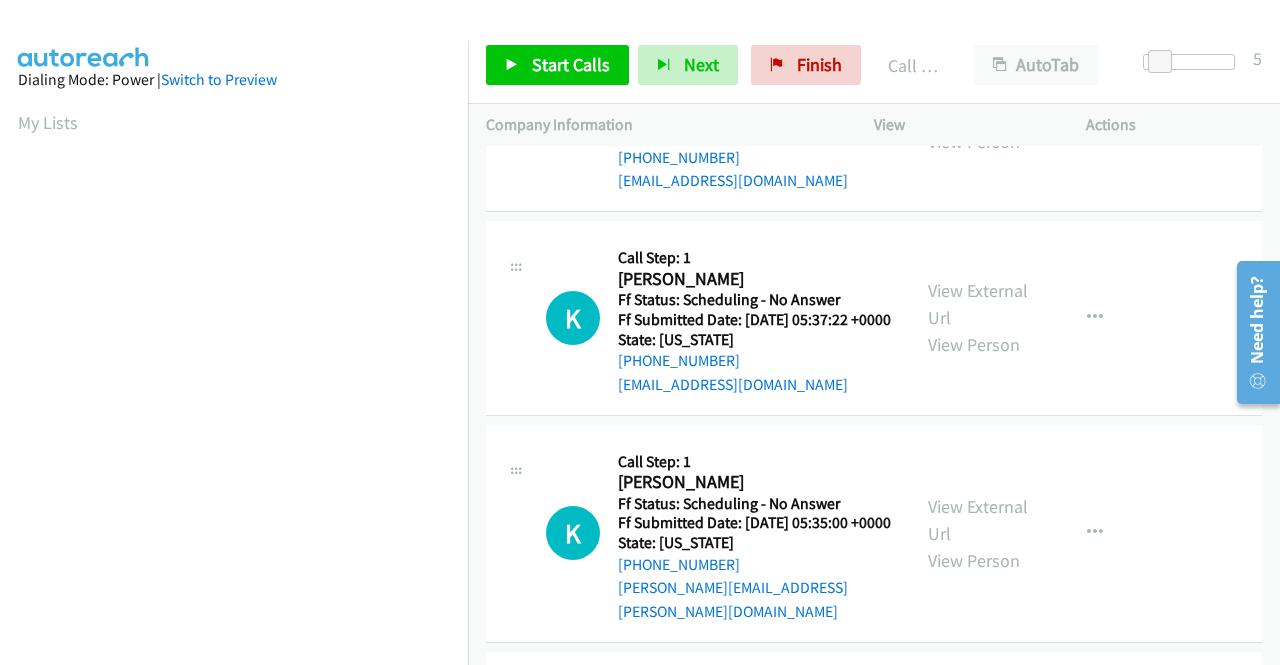 scroll, scrollTop: 0, scrollLeft: 0, axis: both 